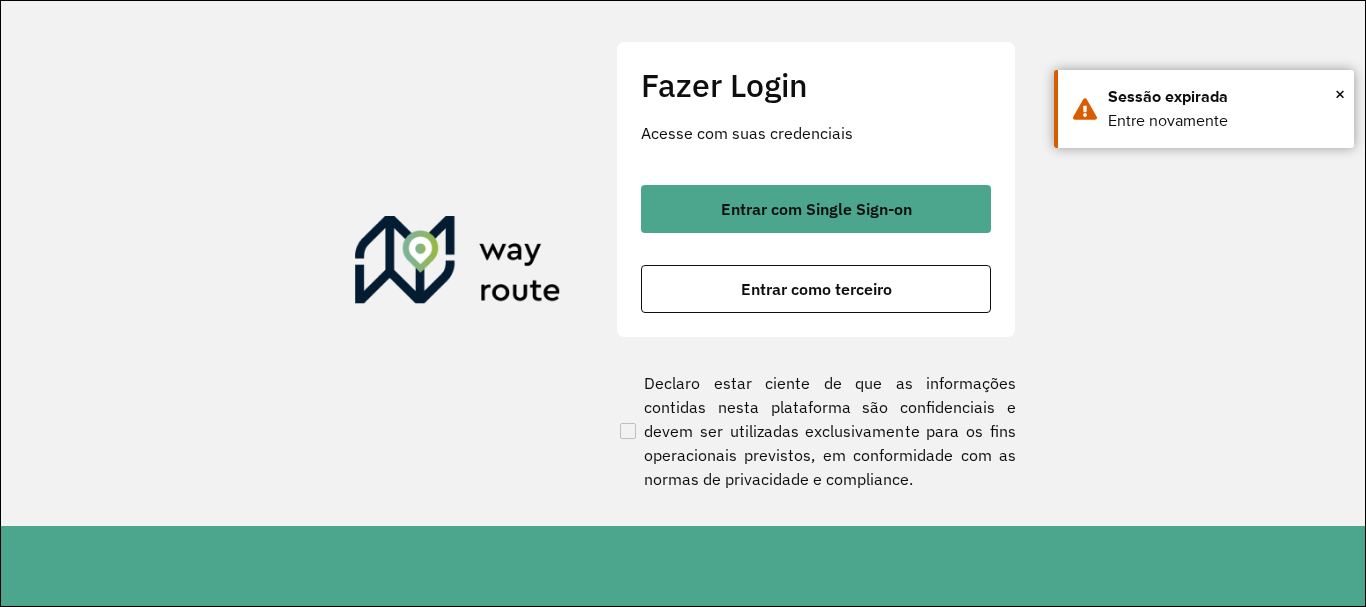 scroll, scrollTop: 0, scrollLeft: 0, axis: both 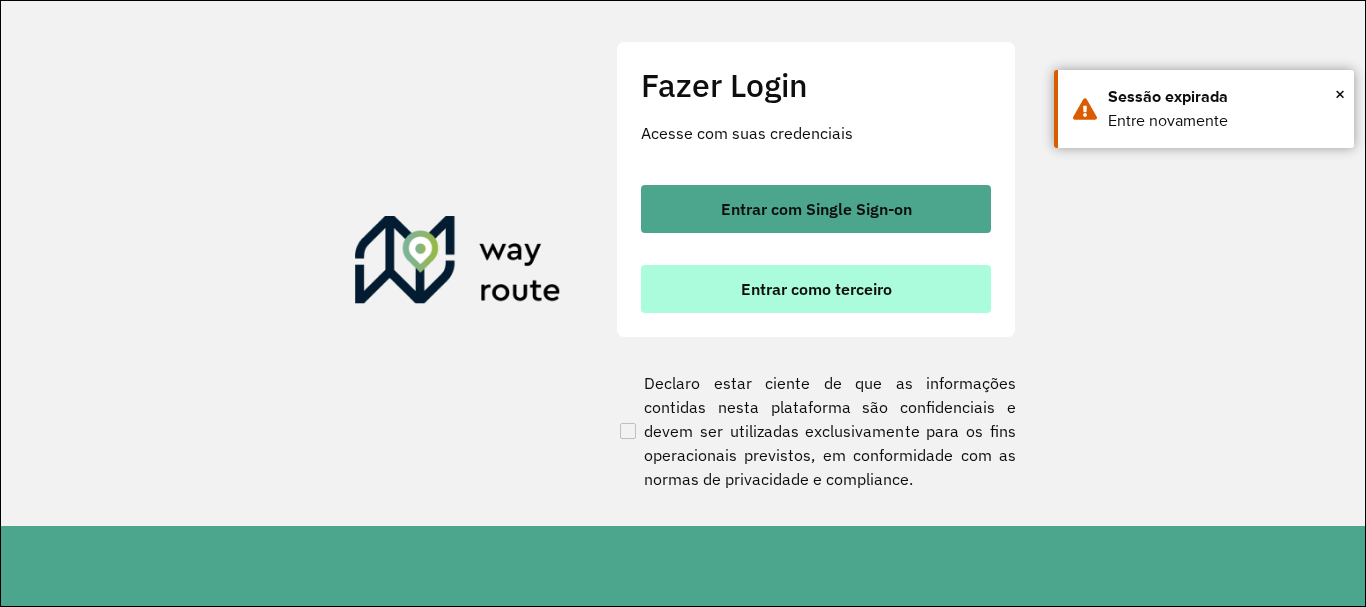click on "Entrar como terceiro" at bounding box center (816, 289) 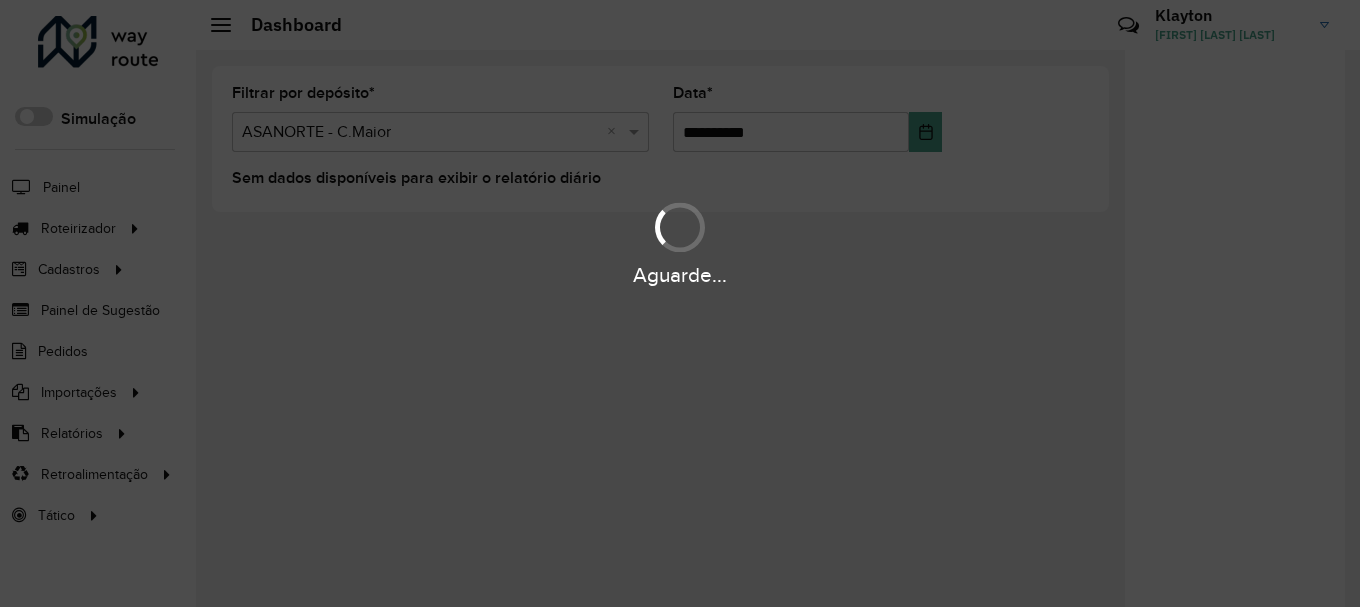 scroll, scrollTop: 0, scrollLeft: 0, axis: both 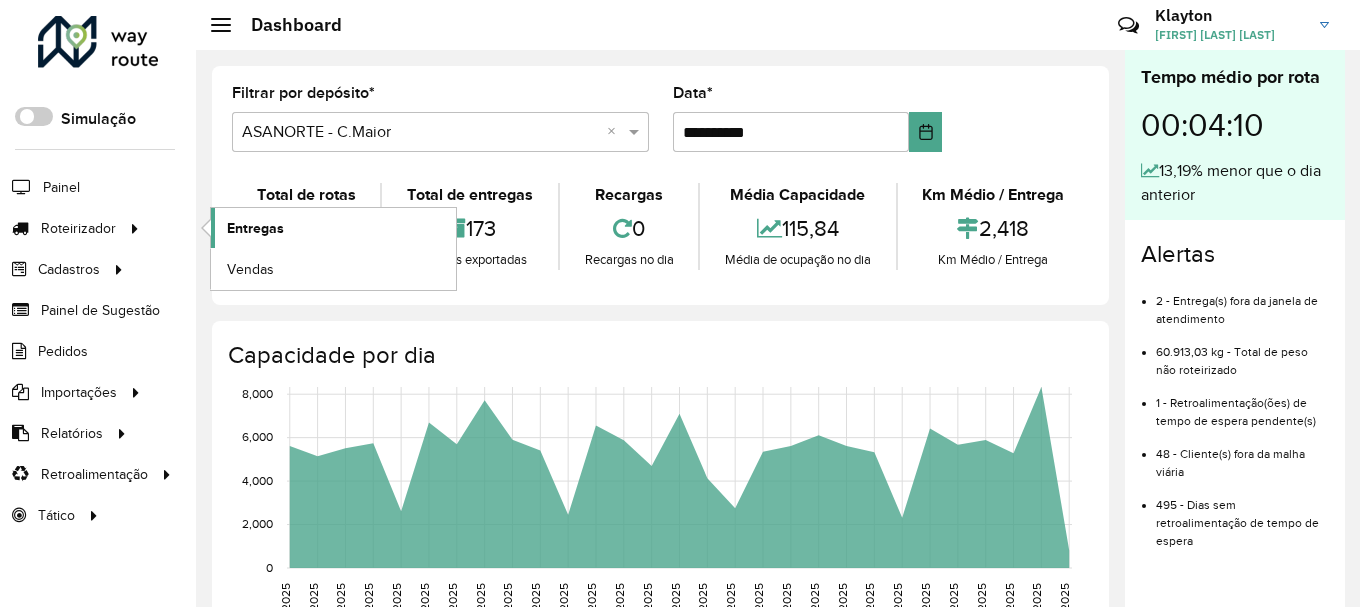 click on "Entregas" 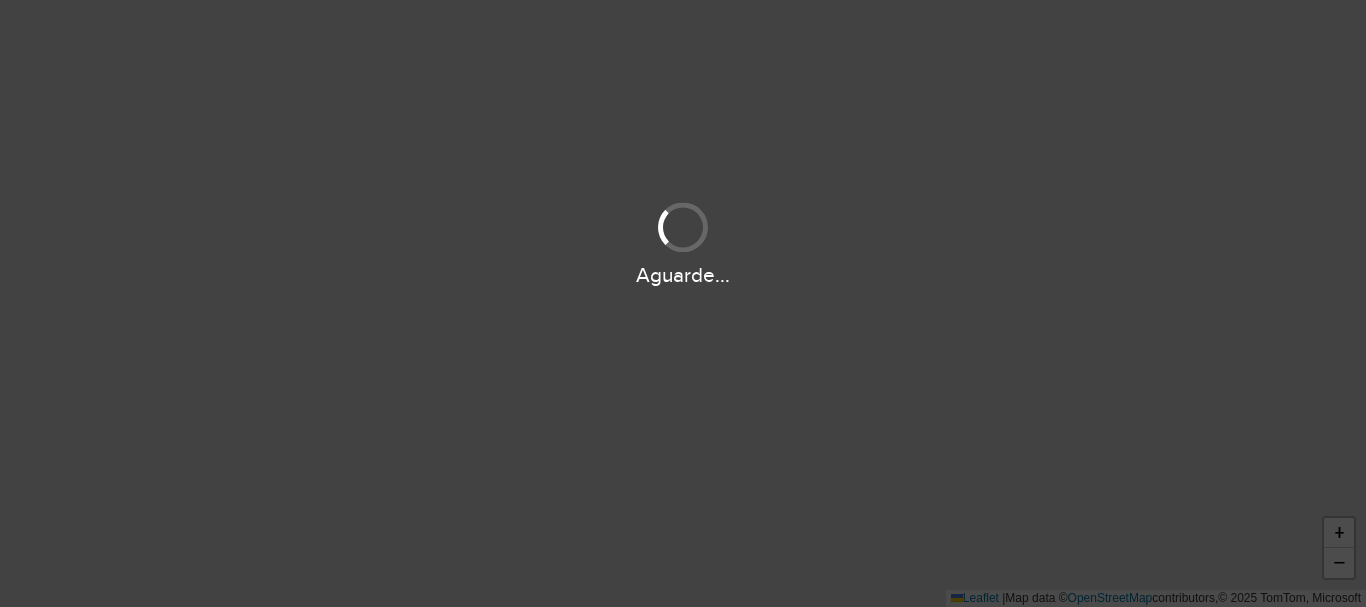 scroll, scrollTop: 0, scrollLeft: 0, axis: both 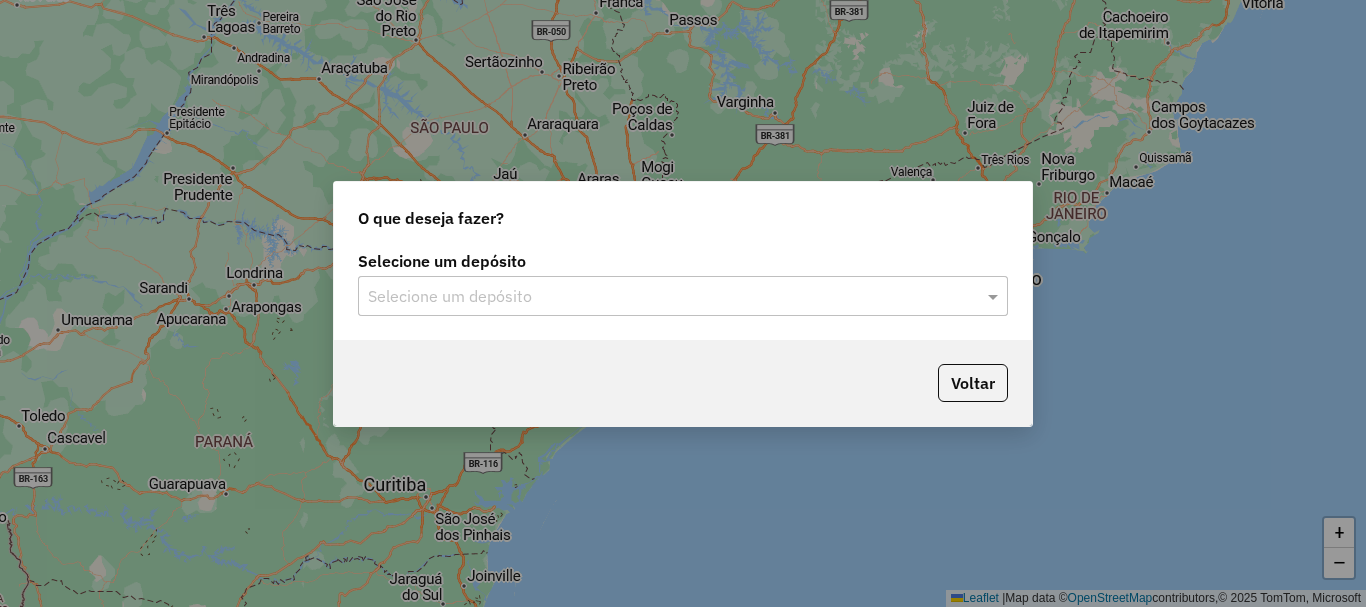 click on "Selecione um depósito" 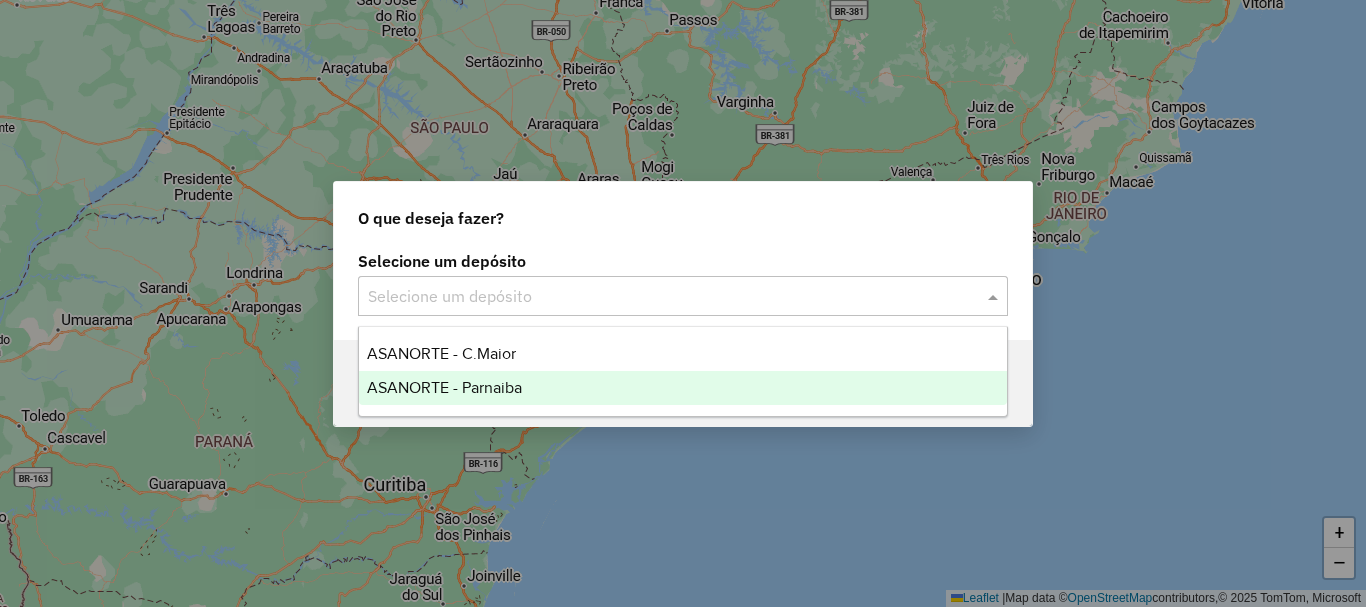 click on "ASANORTE - Parnaiba" at bounding box center [444, 387] 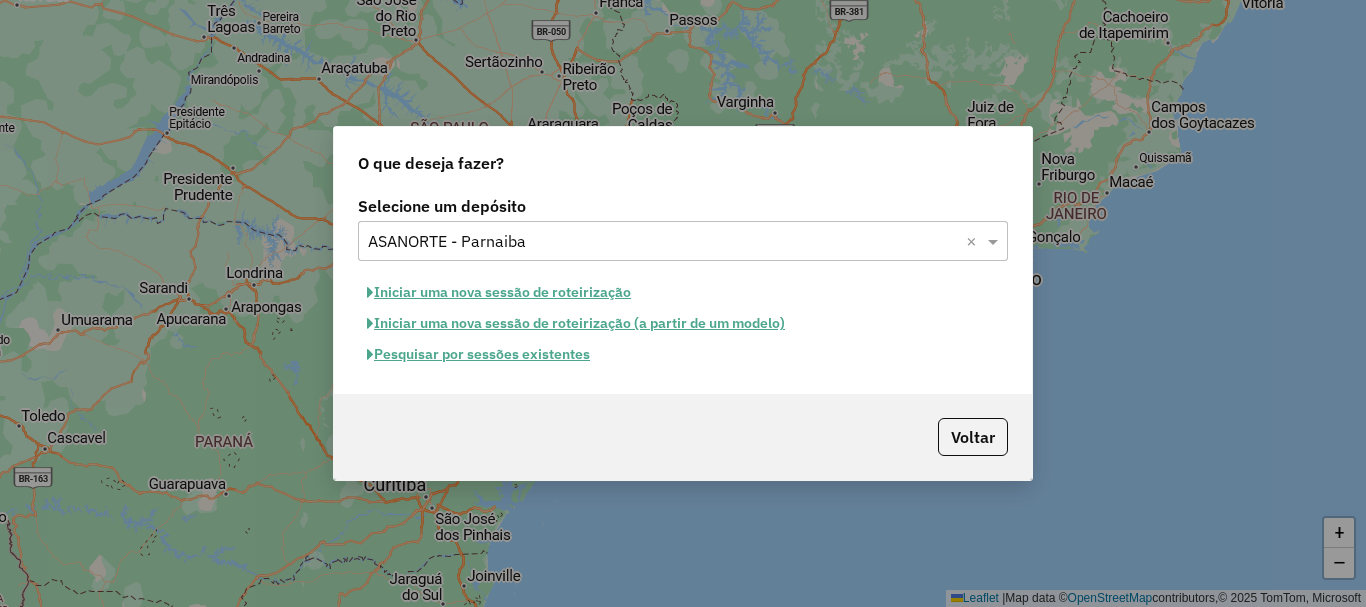 click on "Pesquisar por sessões existentes" 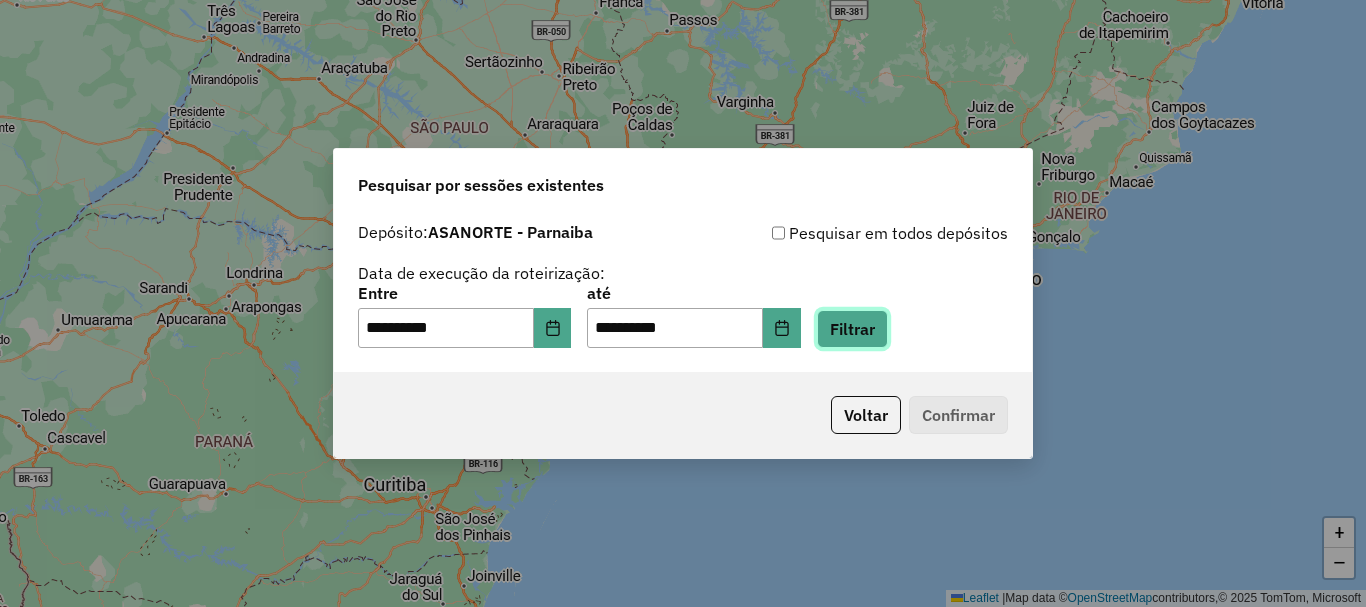 click on "Filtrar" 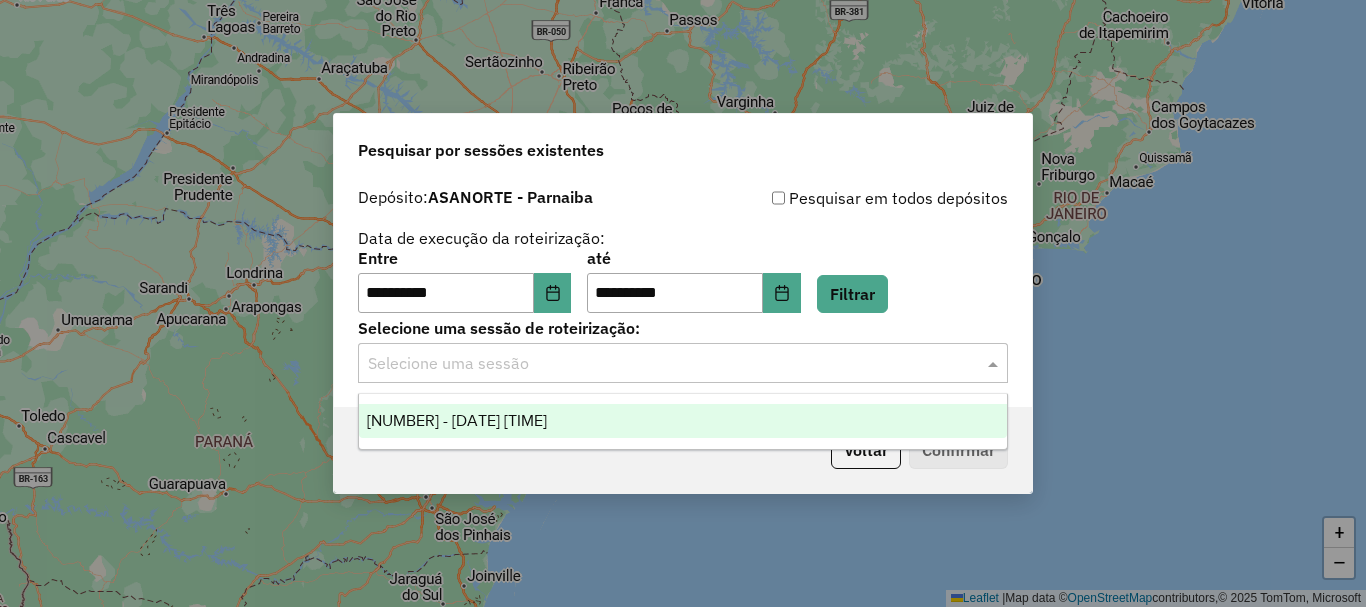 click 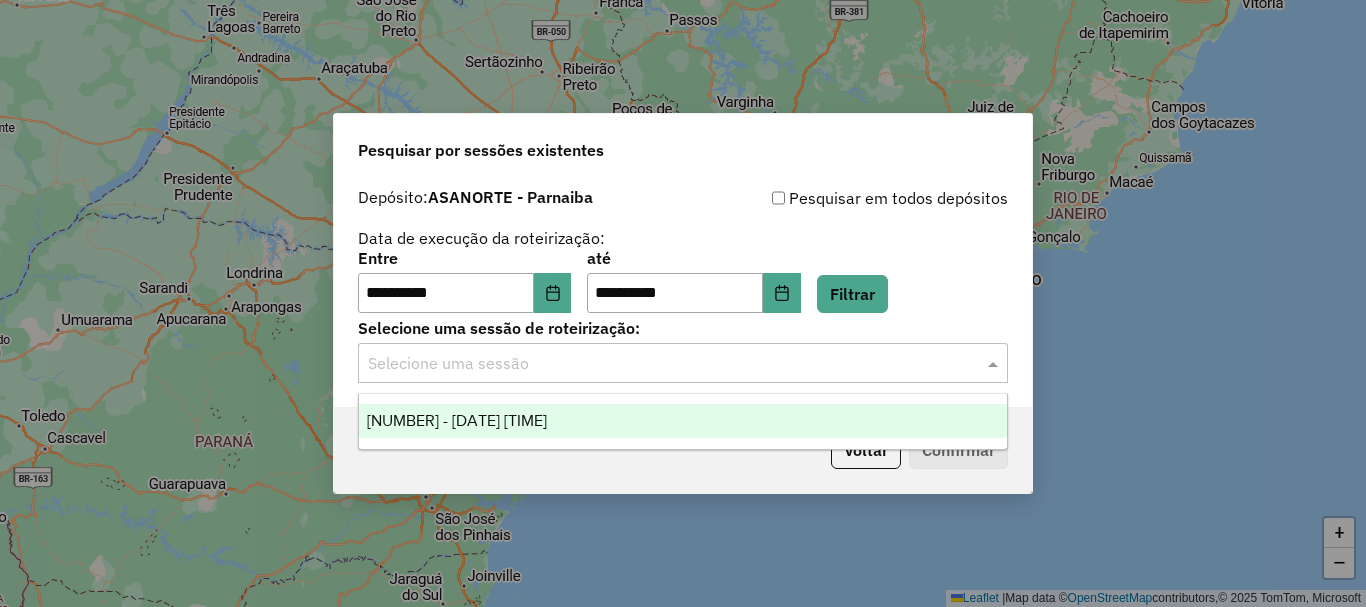 click on "973918 - 02/08/2025 17:55" at bounding box center [457, 420] 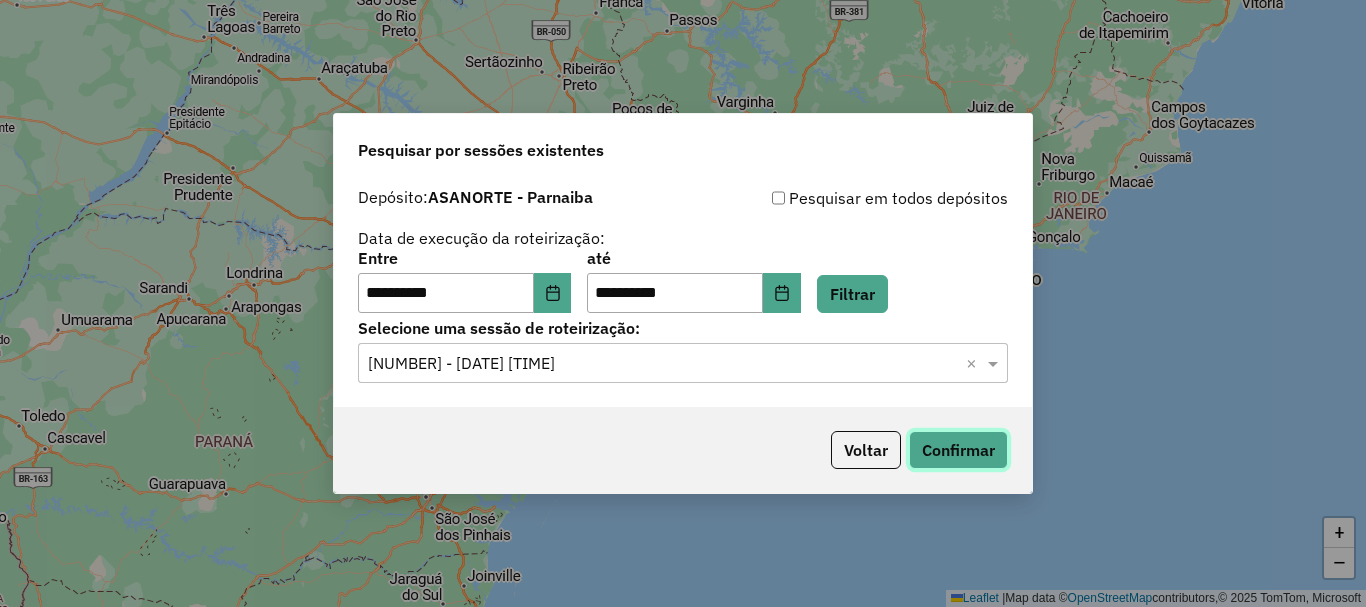 click on "Confirmar" 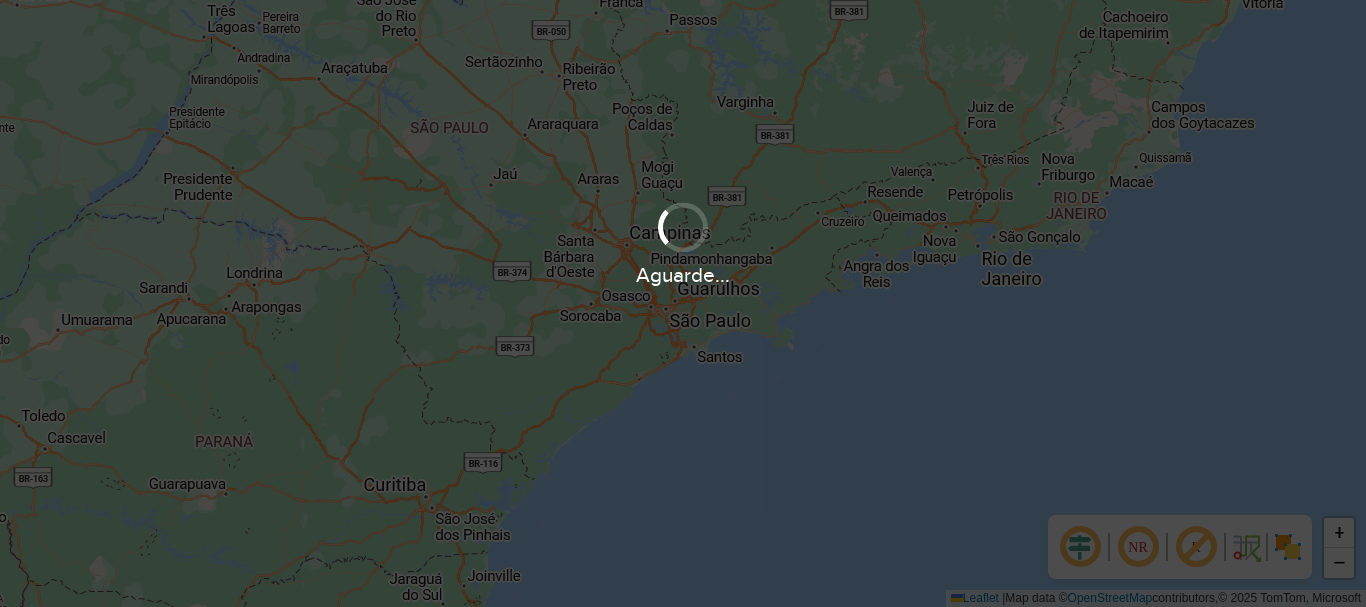 scroll, scrollTop: 0, scrollLeft: 0, axis: both 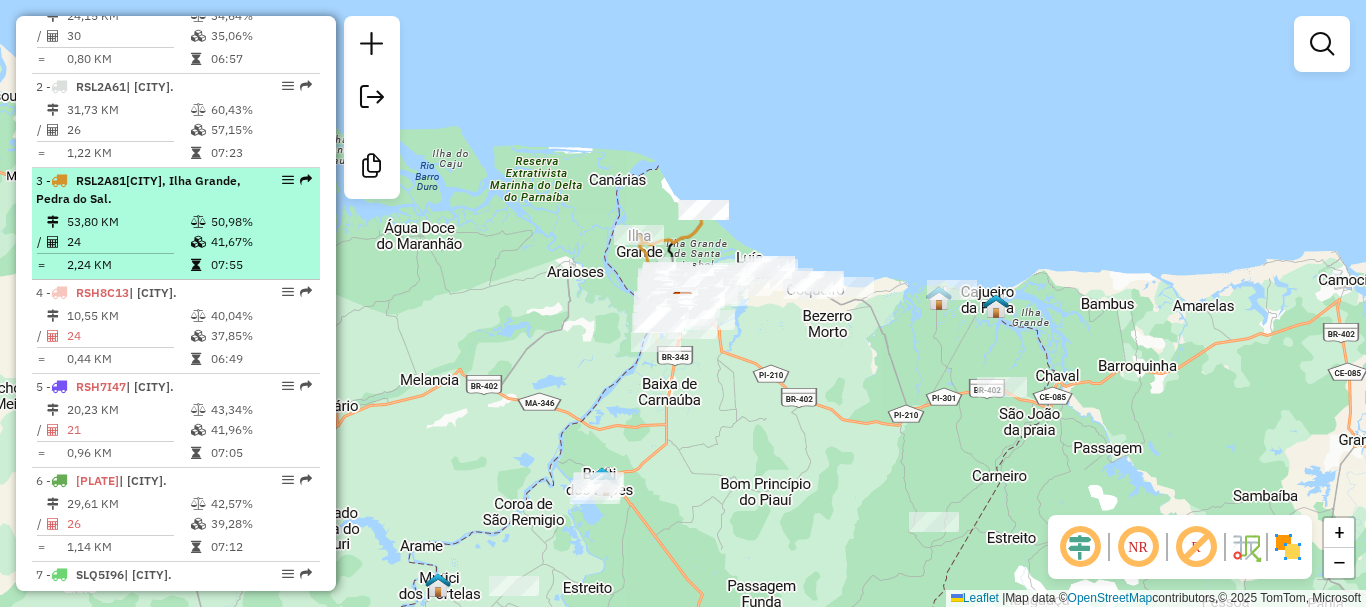 click on "[NUMBER] -        [PLATE]   | [CITY], [CITY], [STREET_NAME]." at bounding box center (142, 190) 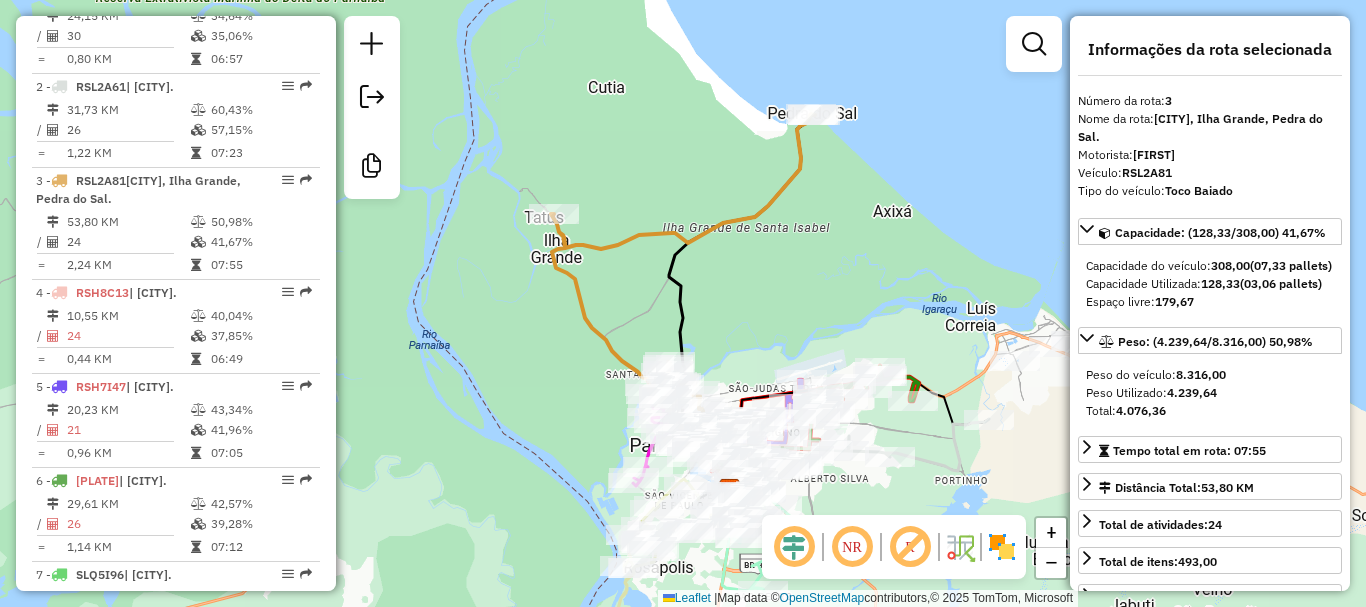 click 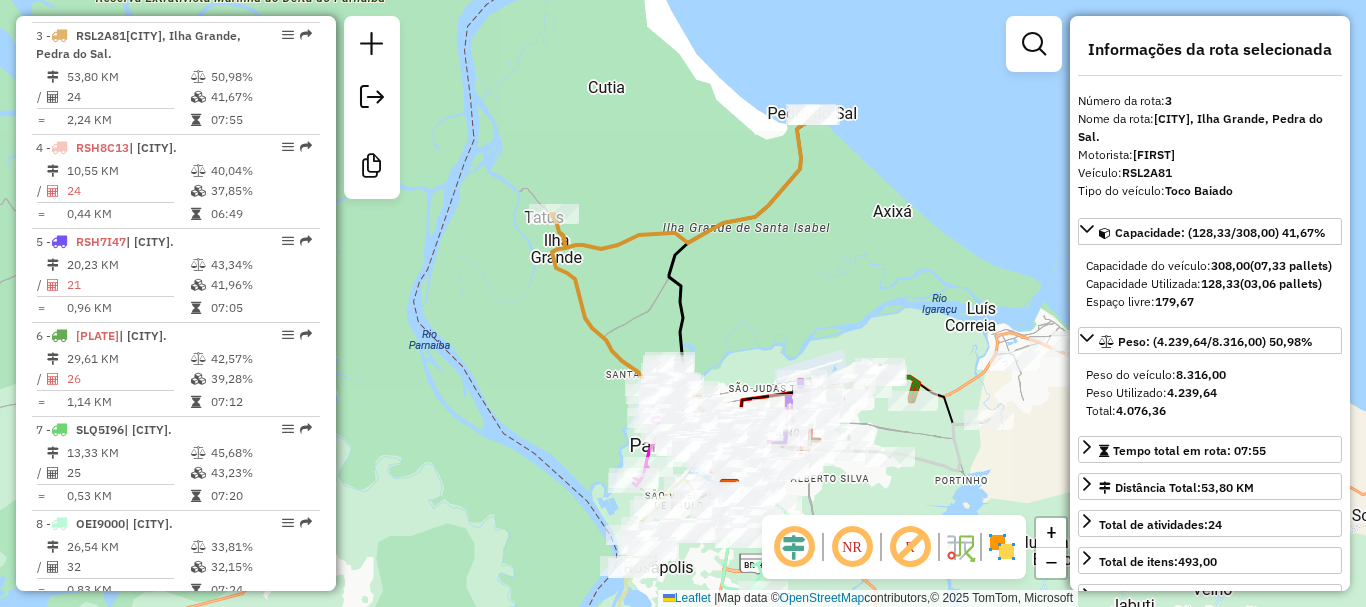 scroll, scrollTop: 952, scrollLeft: 0, axis: vertical 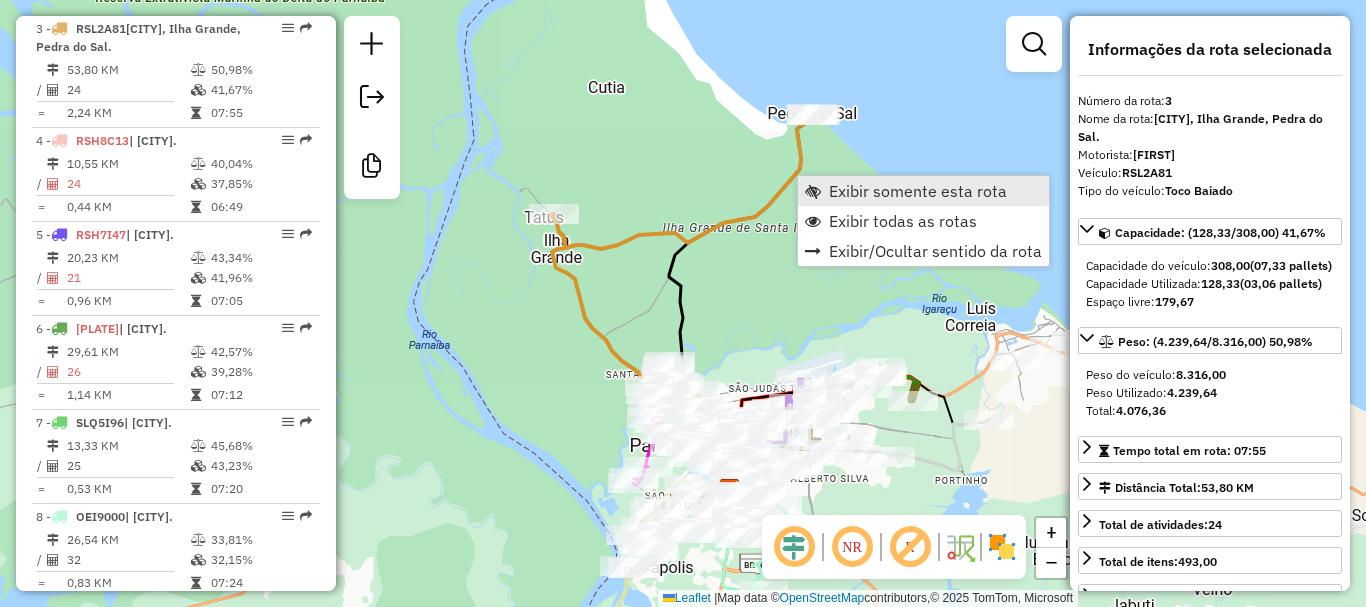 click on "Exibir somente esta rota" at bounding box center (918, 191) 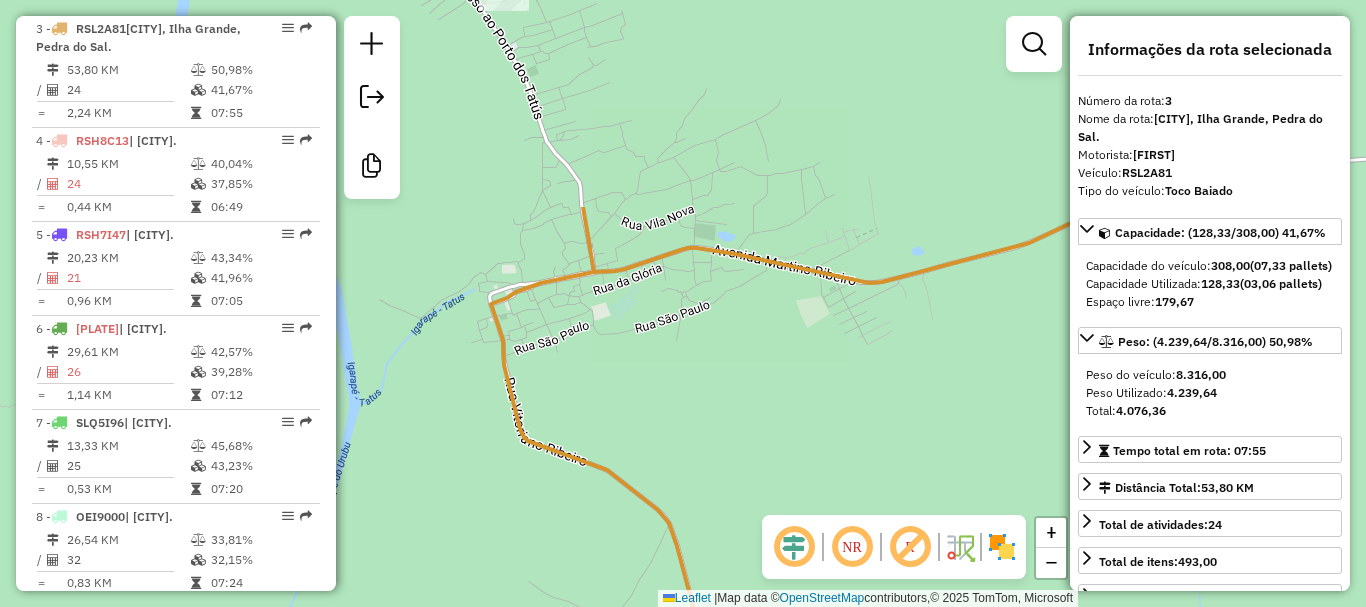 drag, startPoint x: 820, startPoint y: 158, endPoint x: 750, endPoint y: 426, distance: 276.99097 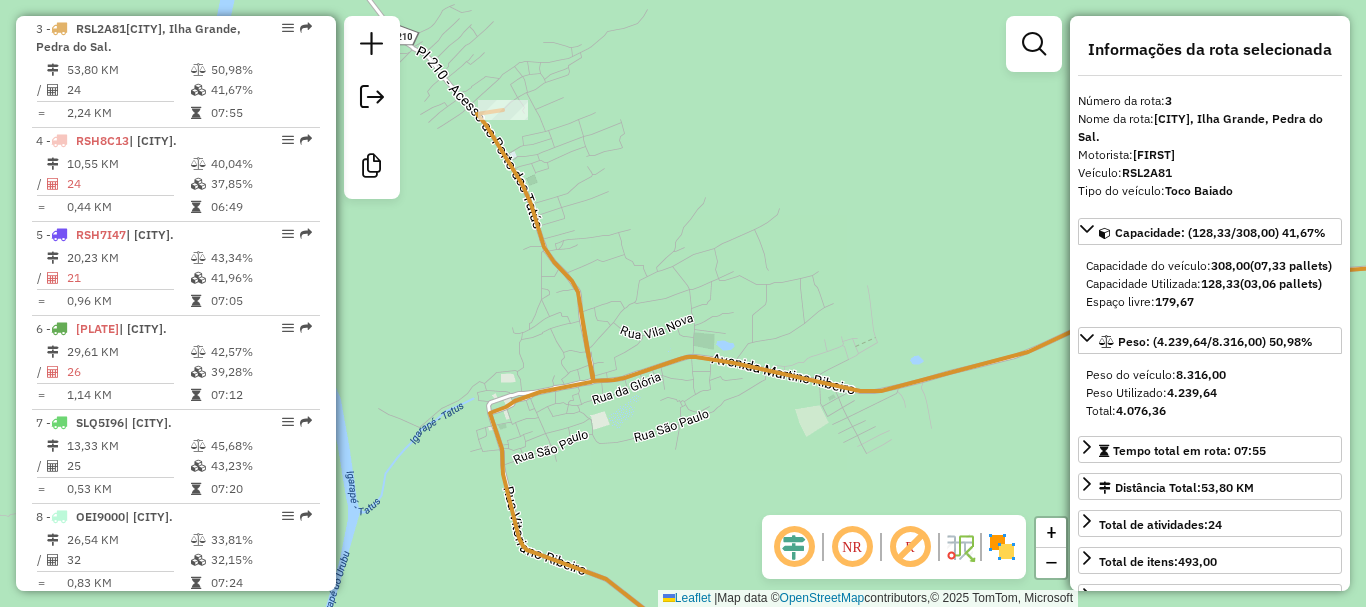 drag, startPoint x: 832, startPoint y: 377, endPoint x: 876, endPoint y: 429, distance: 68.117546 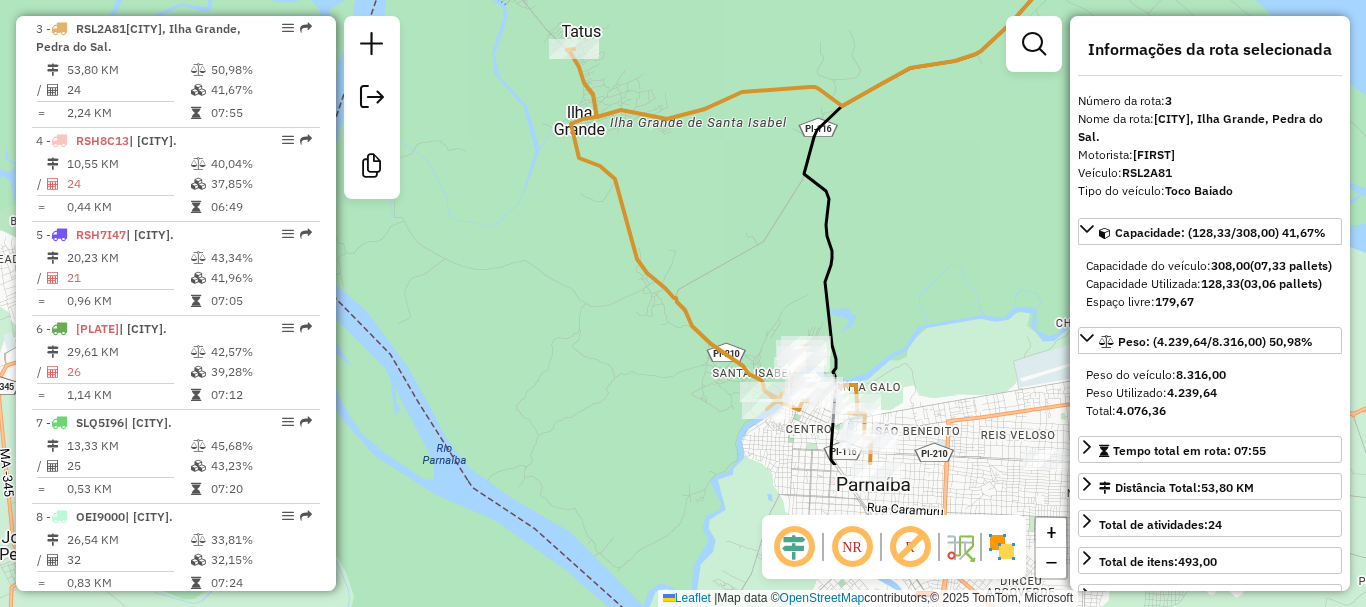 drag, startPoint x: 815, startPoint y: 373, endPoint x: 703, endPoint y: 175, distance: 227.48187 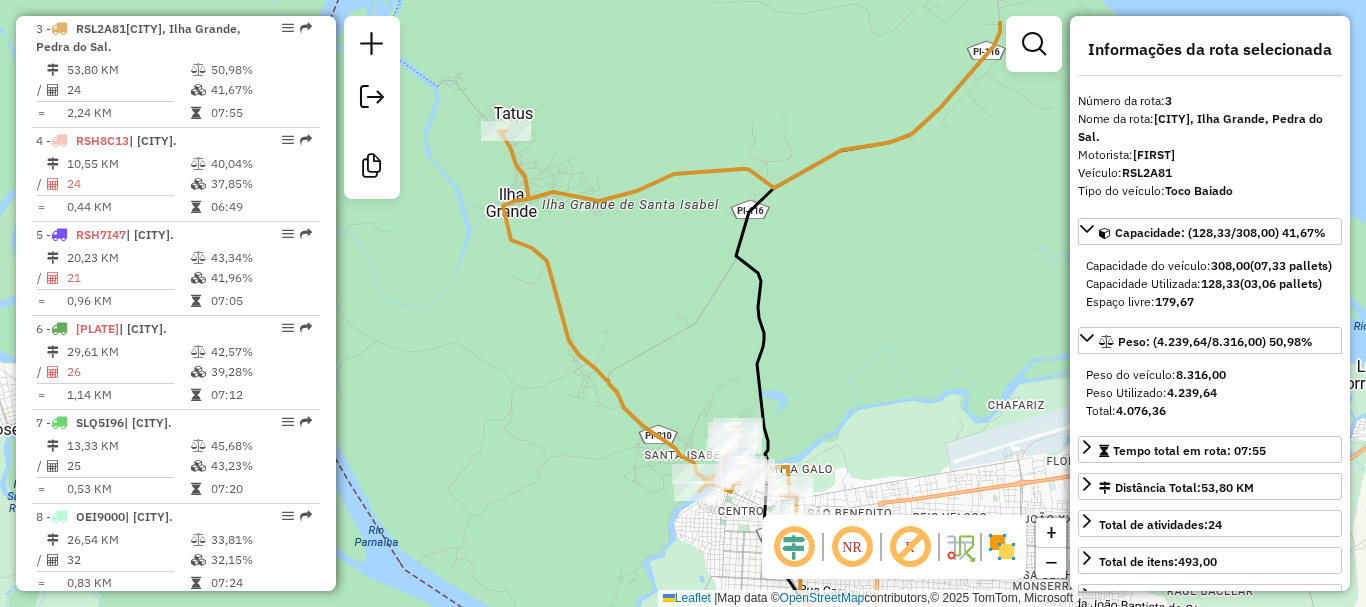 drag, startPoint x: 738, startPoint y: 300, endPoint x: 669, endPoint y: 386, distance: 110.25879 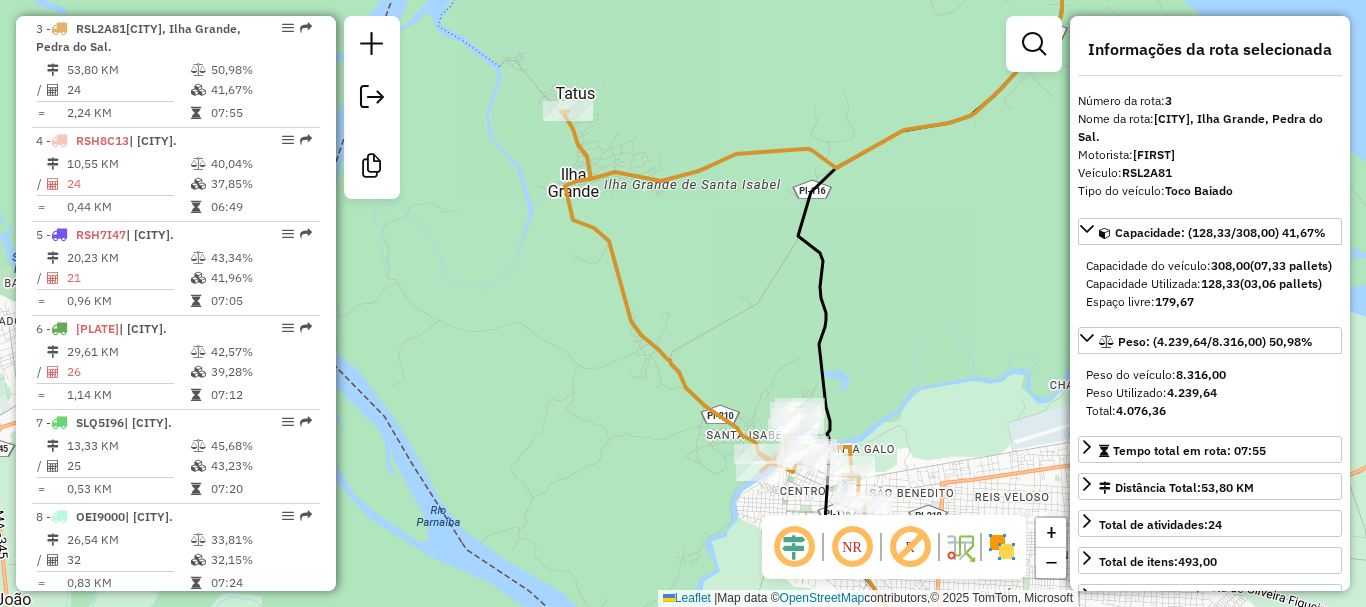 drag, startPoint x: 741, startPoint y: 255, endPoint x: 829, endPoint y: 240, distance: 89.26926 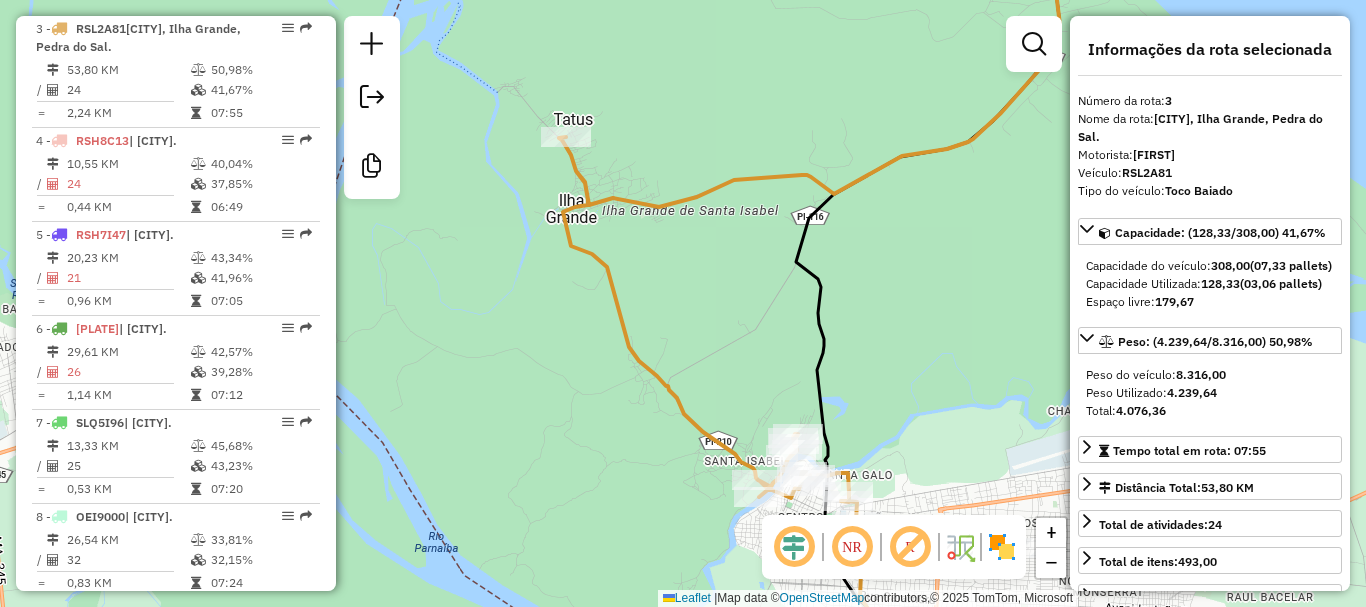 drag, startPoint x: 762, startPoint y: 265, endPoint x: 393, endPoint y: 108, distance: 401.01123 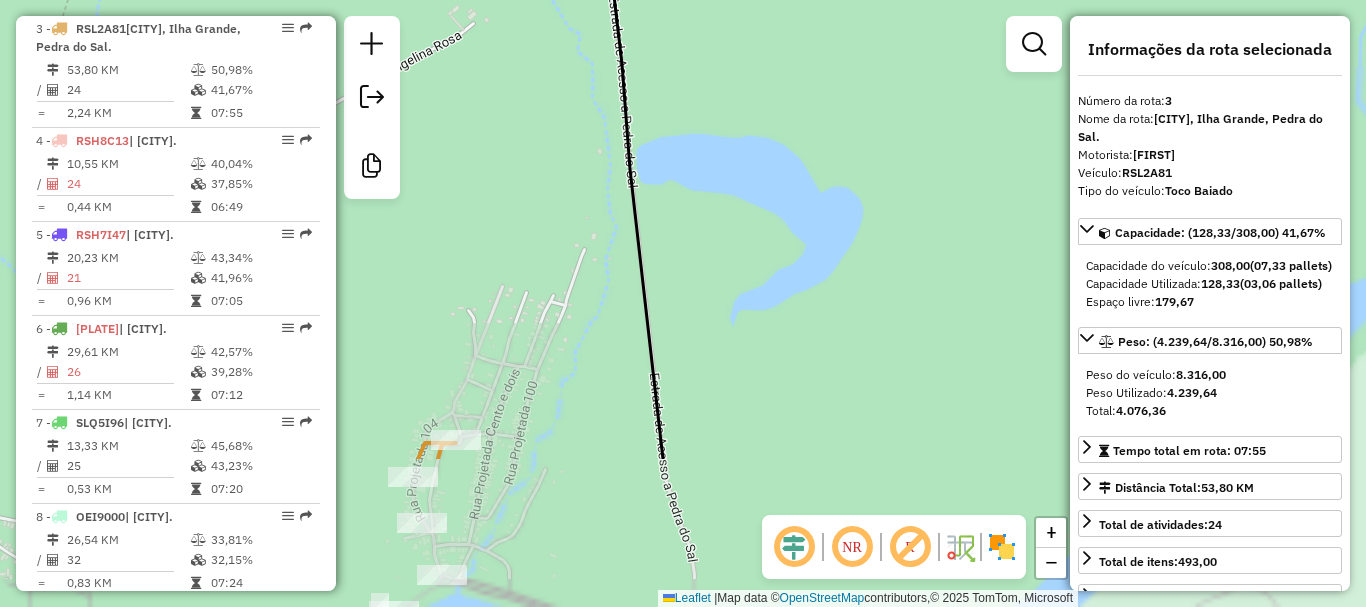 drag, startPoint x: 858, startPoint y: 325, endPoint x: 801, endPoint y: 320, distance: 57.21888 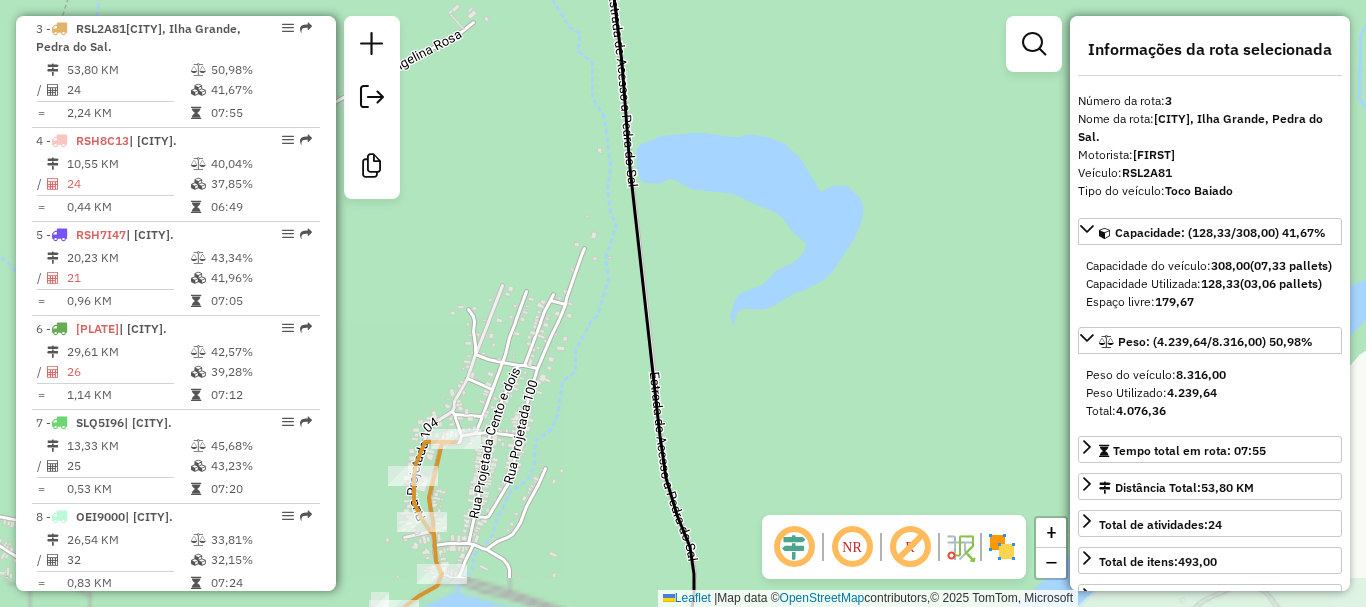 drag, startPoint x: 801, startPoint y: 372, endPoint x: 808, endPoint y: 219, distance: 153.16005 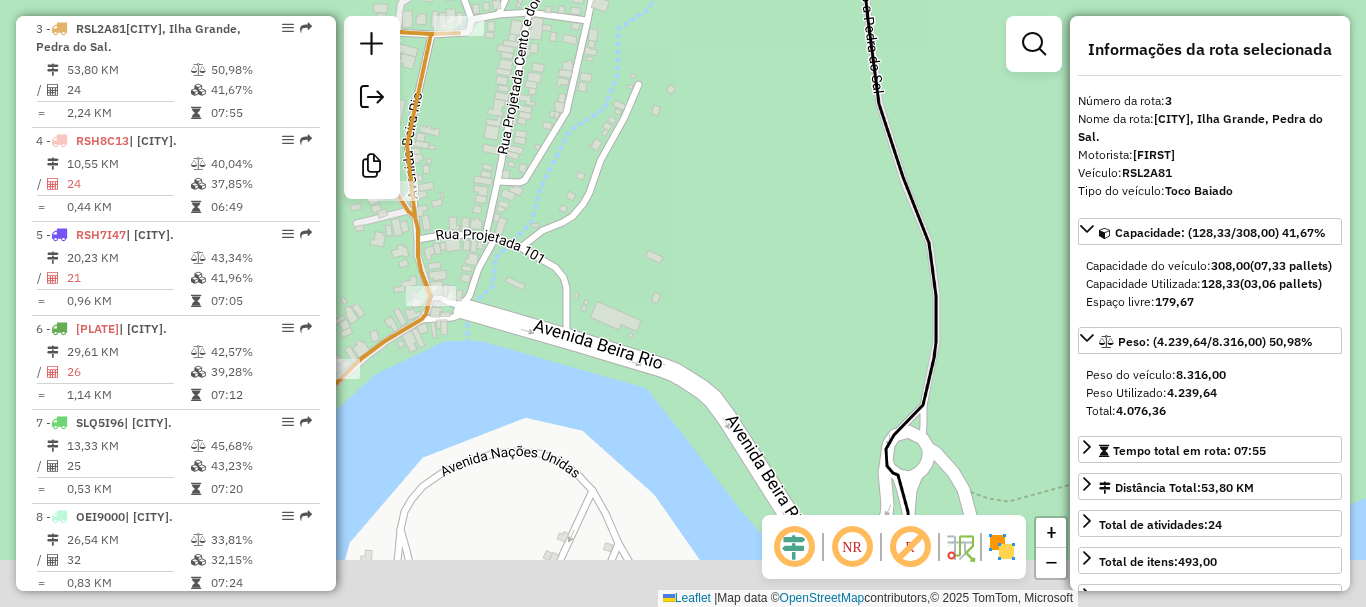 drag, startPoint x: 639, startPoint y: 268, endPoint x: 668, endPoint y: 304, distance: 46.227695 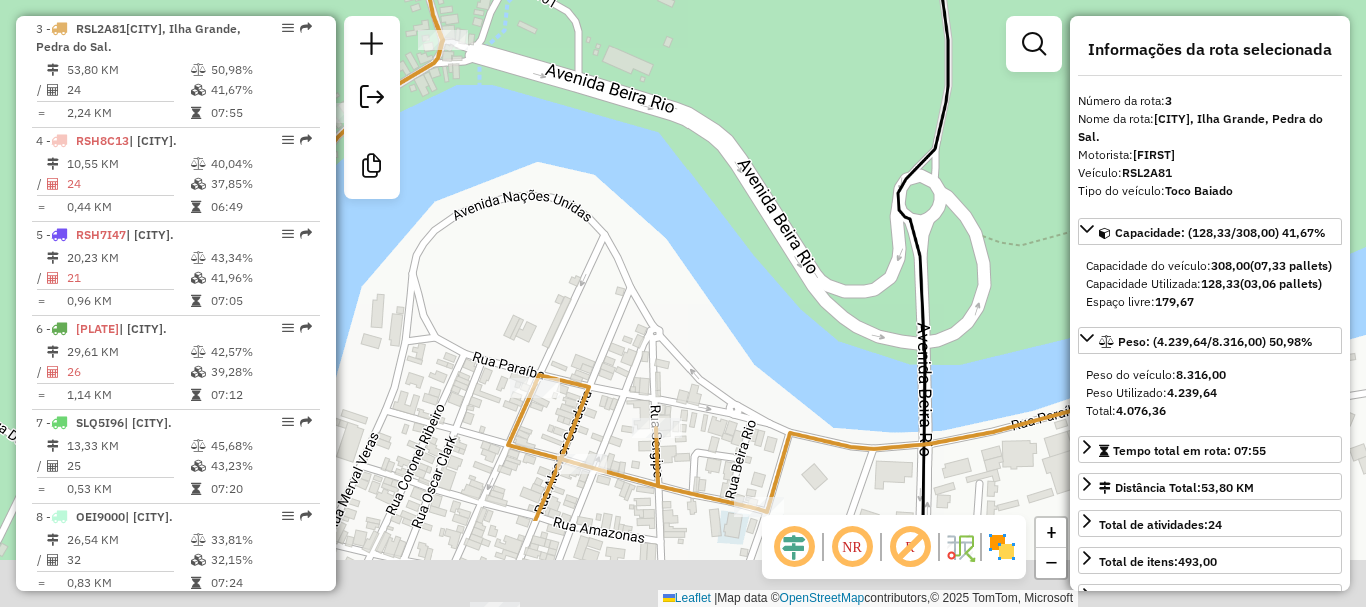 drag, startPoint x: 687, startPoint y: 374, endPoint x: 647, endPoint y: 215, distance: 163.95427 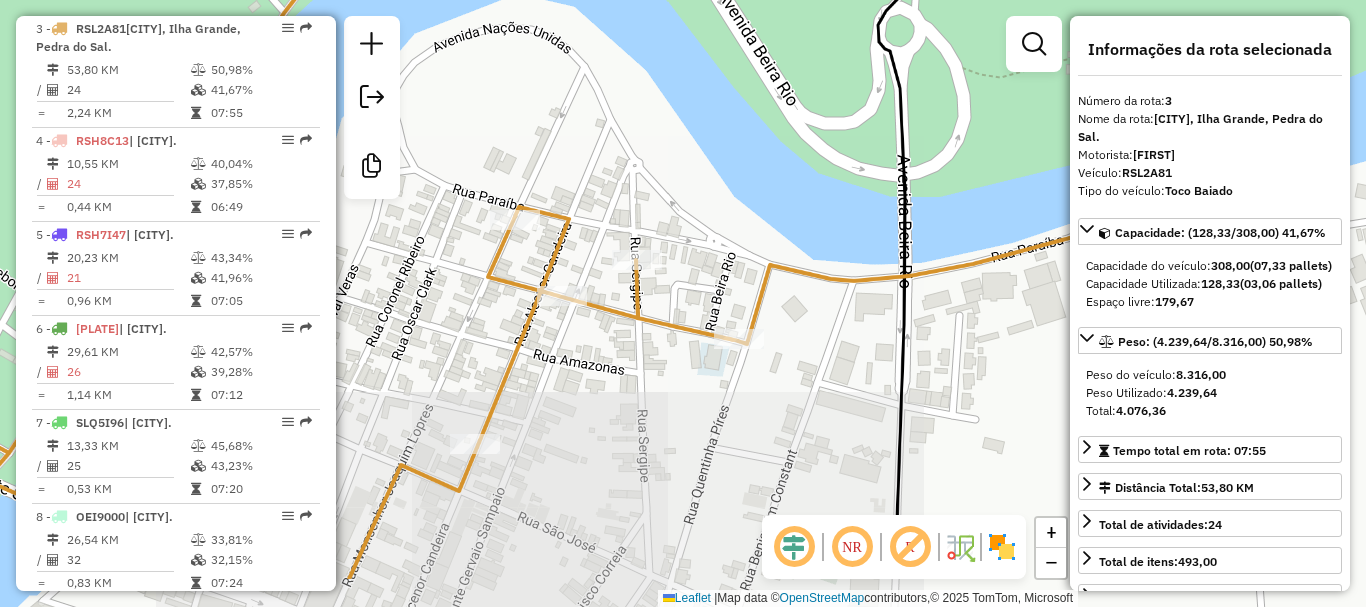 drag, startPoint x: 649, startPoint y: 246, endPoint x: 644, endPoint y: 220, distance: 26.476404 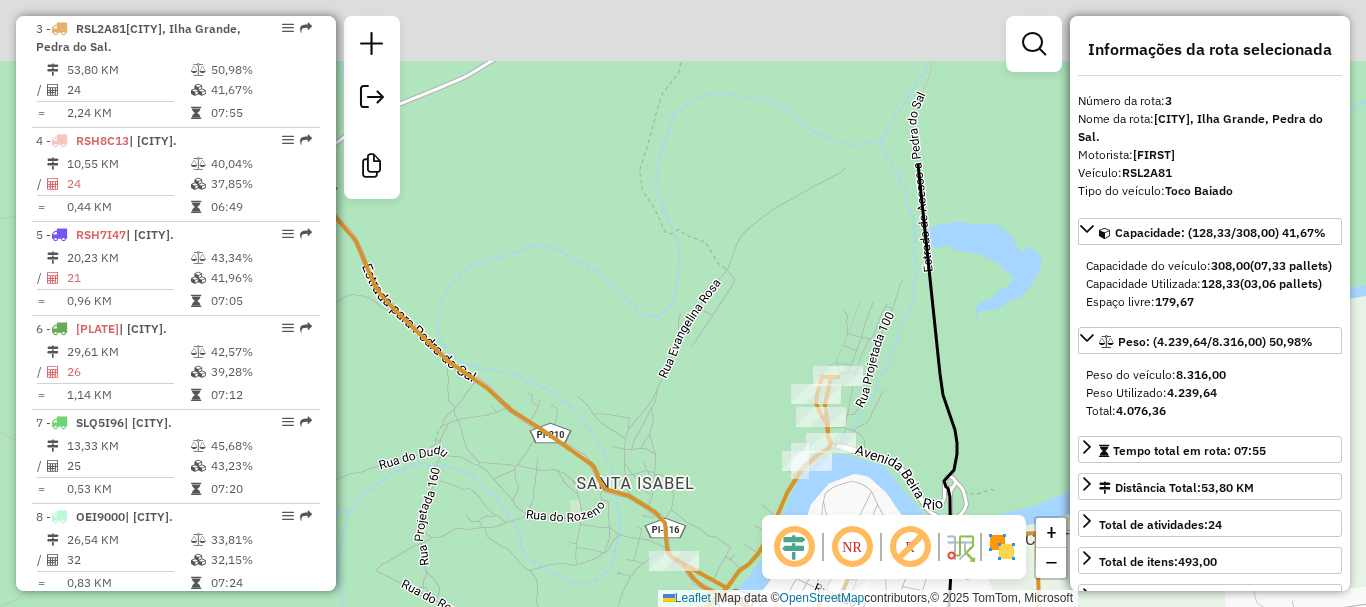 drag, startPoint x: 453, startPoint y: 207, endPoint x: 658, endPoint y: 441, distance: 311.09644 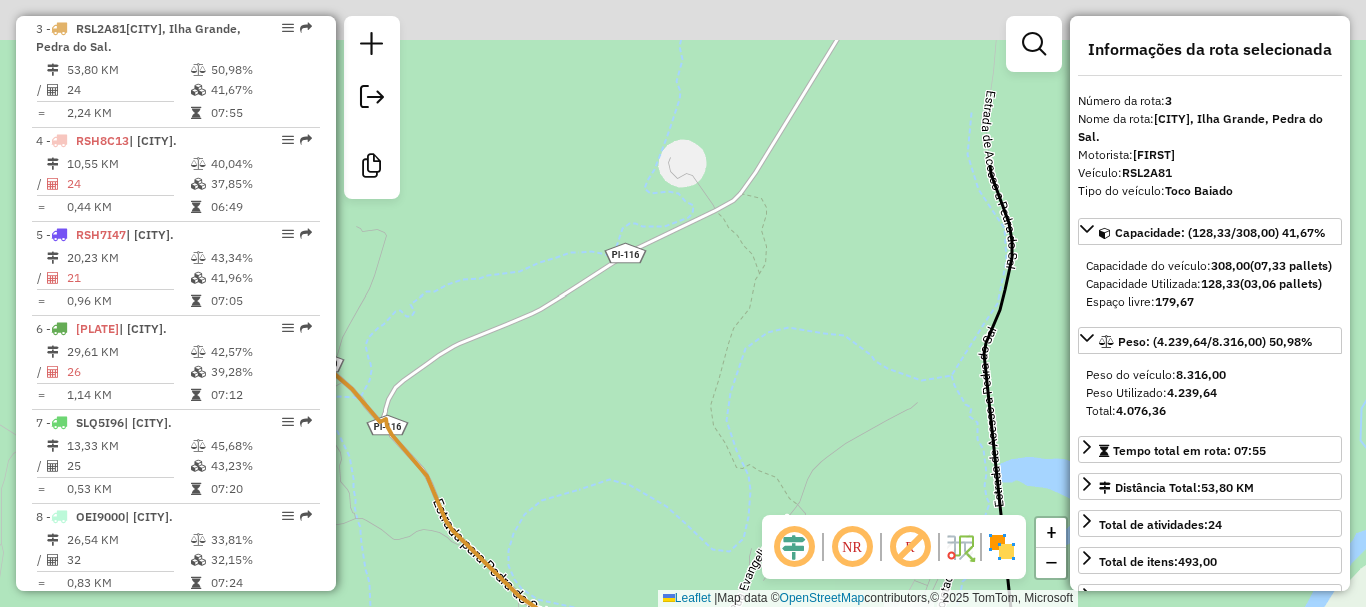 drag, startPoint x: 575, startPoint y: 302, endPoint x: 640, endPoint y: 528, distance: 235.16165 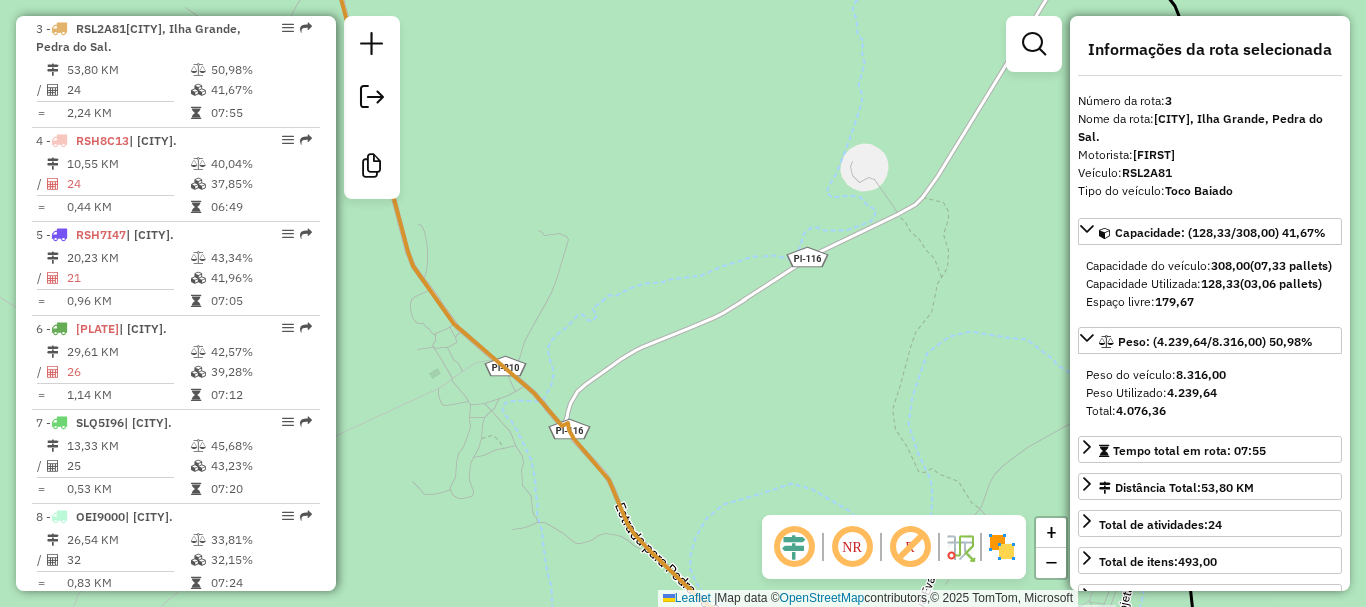 drag, startPoint x: 621, startPoint y: 447, endPoint x: 762, endPoint y: 451, distance: 141.05673 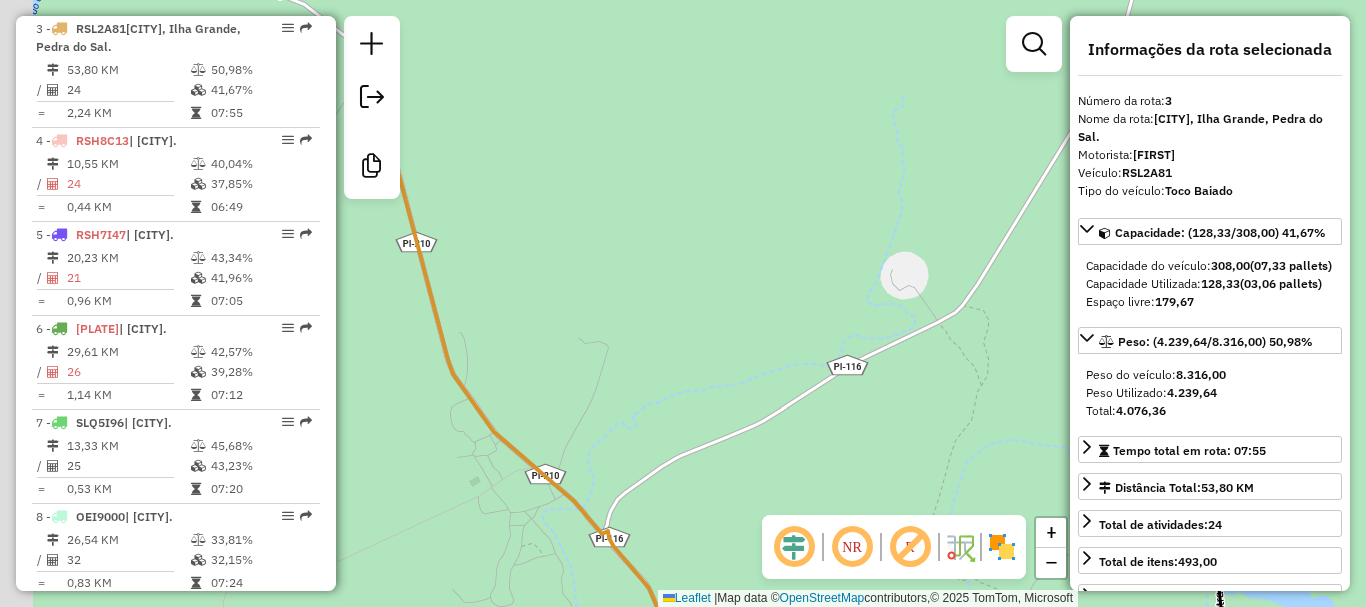 drag, startPoint x: 763, startPoint y: 452, endPoint x: 783, endPoint y: 519, distance: 69.92139 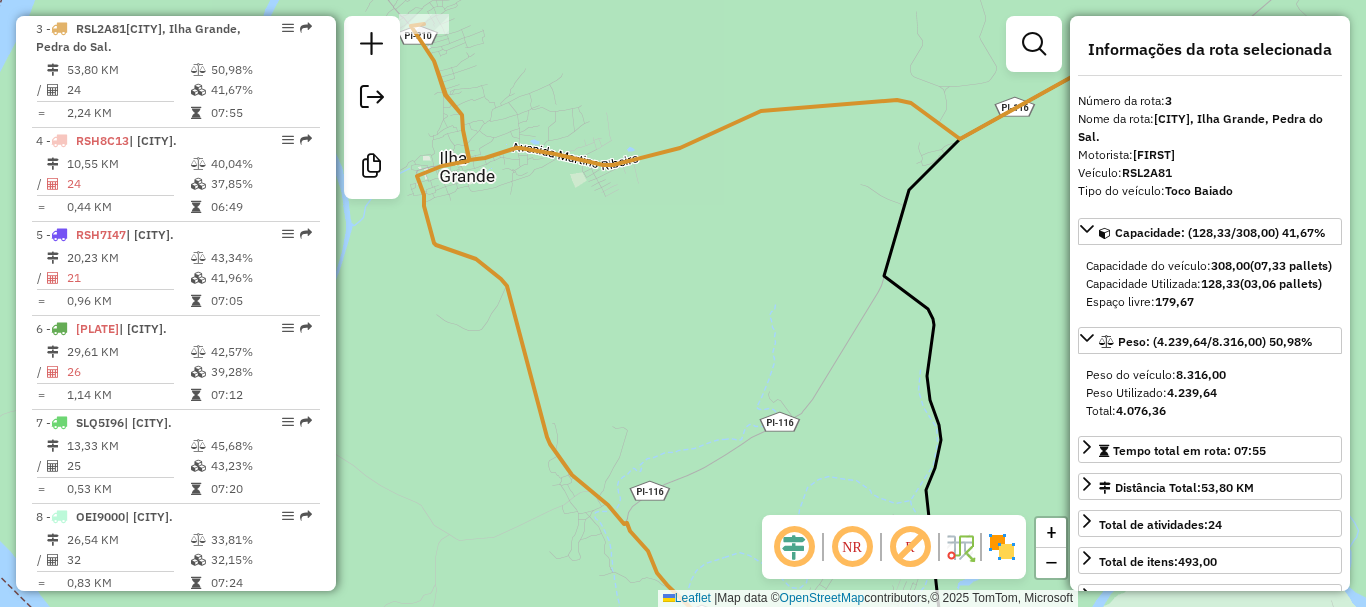 click on "Janela de atendimento Grade de atendimento Capacidade Transportadoras Veículos Cliente Pedidos  Rotas Selecione os dias de semana para filtrar as janelas de atendimento  Seg   Ter   Qua   Qui   Sex   Sáb   Dom  Informe o período da janela de atendimento: De: Até:  Filtrar exatamente a janela do cliente  Considerar janela de atendimento padrão  Selecione os dias de semana para filtrar as grades de atendimento  Seg   Ter   Qua   Qui   Sex   Sáb   Dom   Considerar clientes sem dia de atendimento cadastrado  Clientes fora do dia de atendimento selecionado Filtrar as atividades entre os valores definidos abaixo:  Peso mínimo:   Peso máximo:   Cubagem mínima:   Cubagem máxima:   De:   Até:  Filtrar as atividades entre o tempo de atendimento definido abaixo:  De:   Até:   Considerar capacidade total dos clientes não roteirizados Transportadora: Selecione um ou mais itens Tipo de veículo: Selecione um ou mais itens Veículo: Selecione um ou mais itens Motorista: Selecione um ou mais itens Nome: Rótulo:" 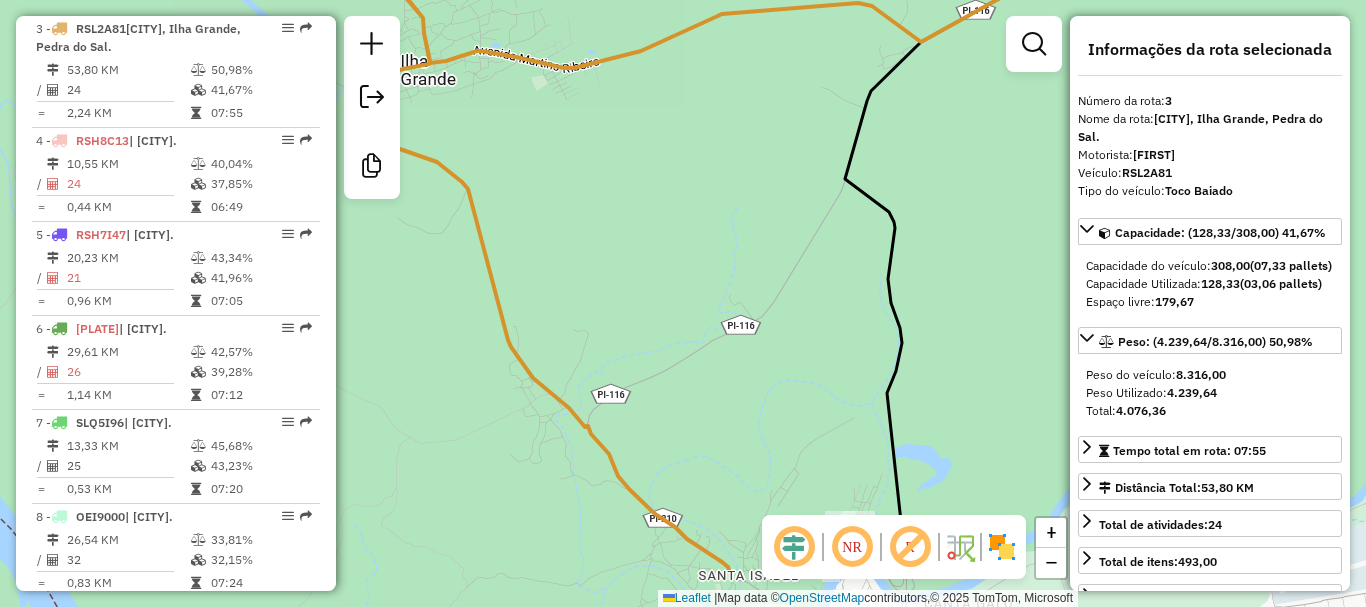 drag, startPoint x: 661, startPoint y: 237, endPoint x: 592, endPoint y: 96, distance: 156.9777 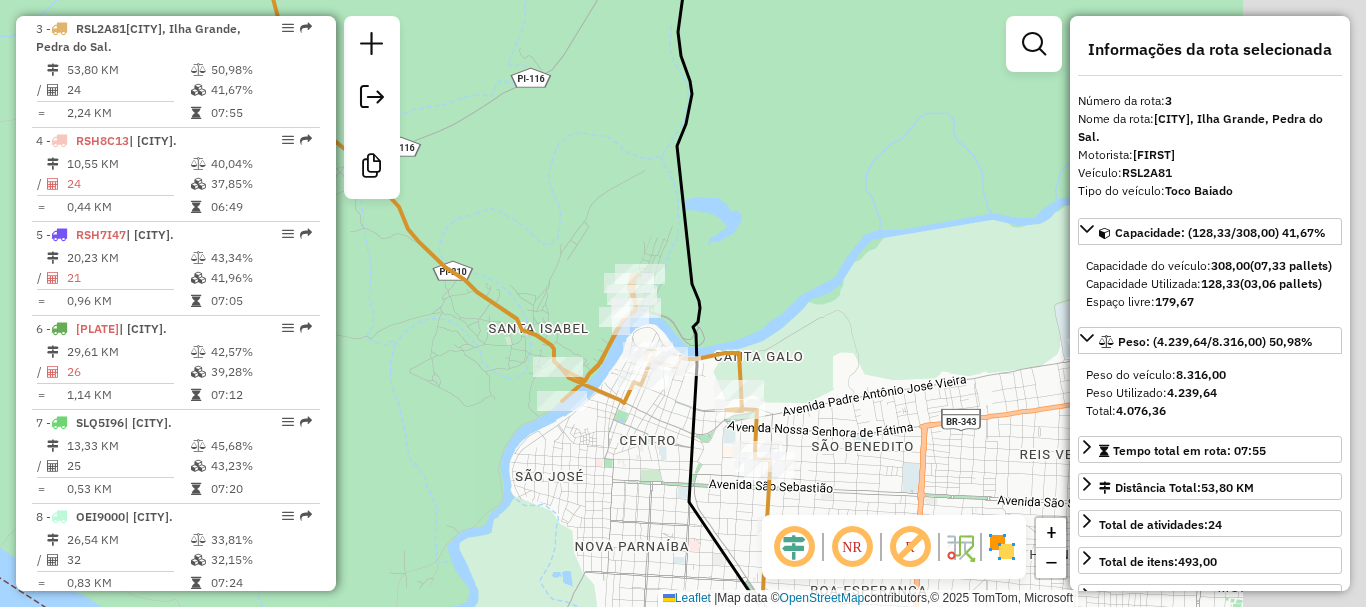 drag, startPoint x: 795, startPoint y: 244, endPoint x: 672, endPoint y: 181, distance: 138.19551 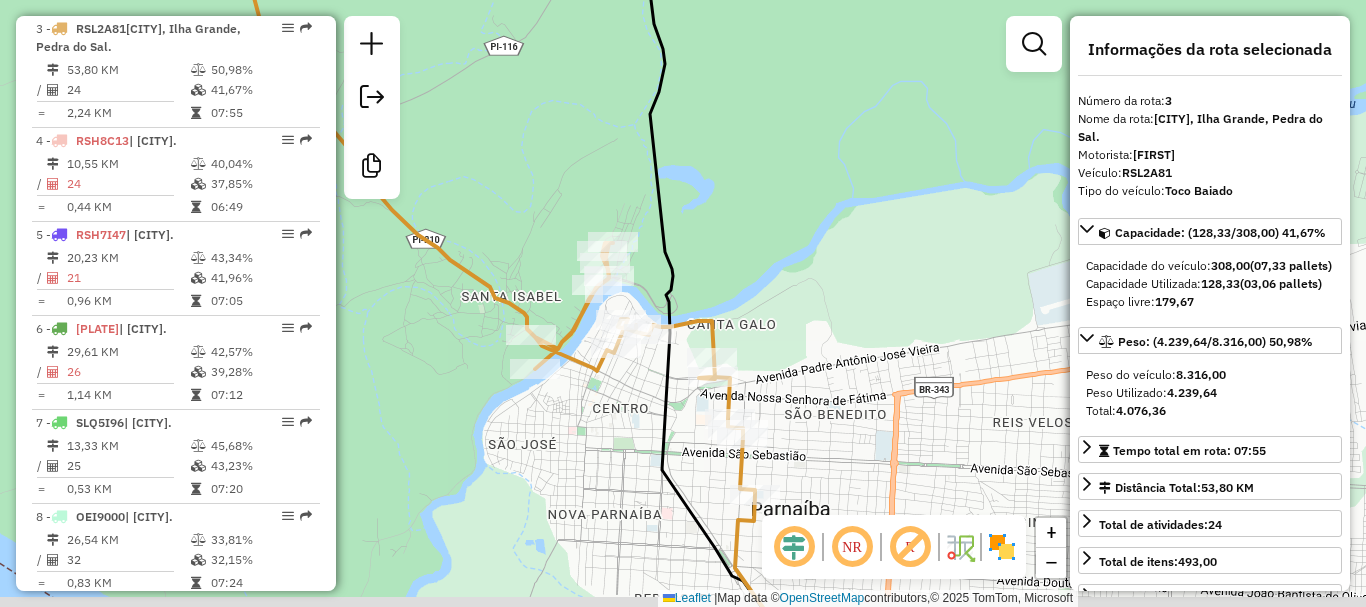 drag, startPoint x: 884, startPoint y: 287, endPoint x: 858, endPoint y: 256, distance: 40.459858 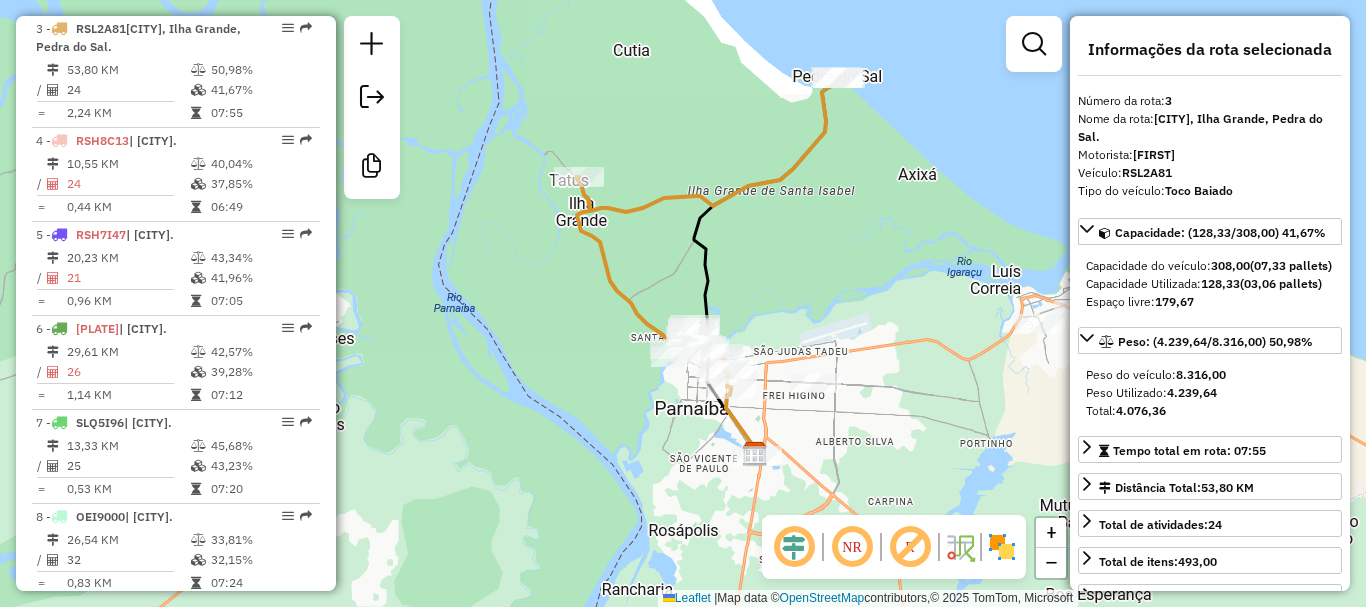 drag, startPoint x: 864, startPoint y: 144, endPoint x: 825, endPoint y: 250, distance: 112.94689 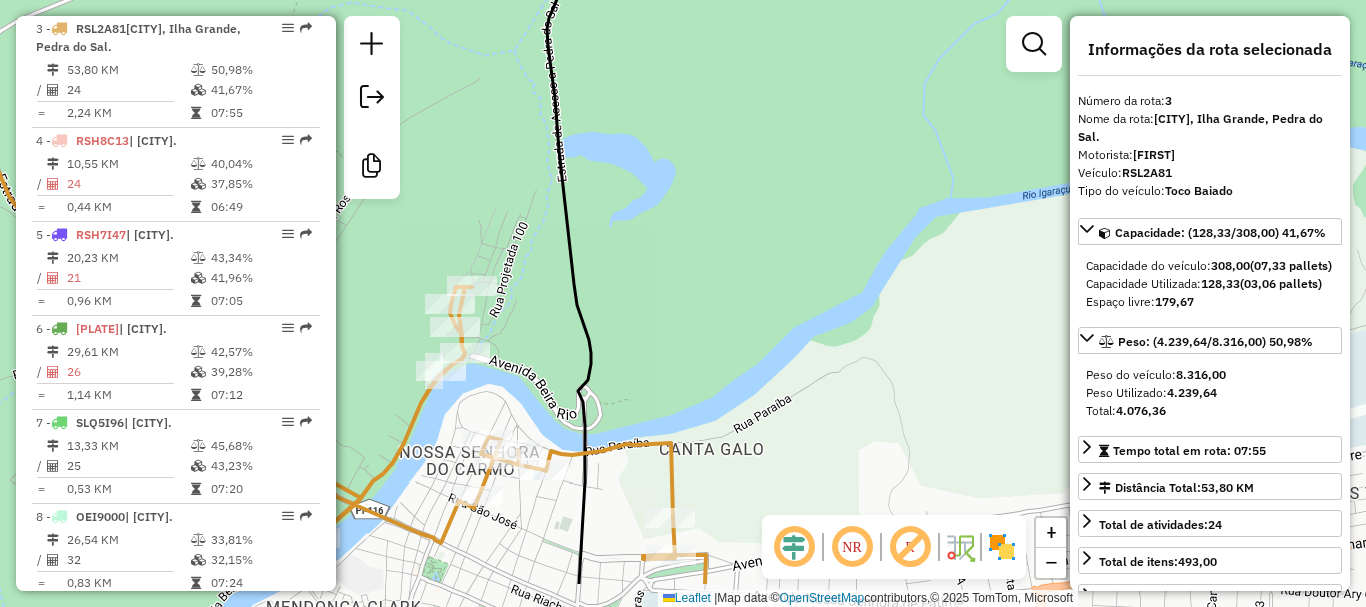 drag, startPoint x: 827, startPoint y: 211, endPoint x: 851, endPoint y: 179, distance: 40 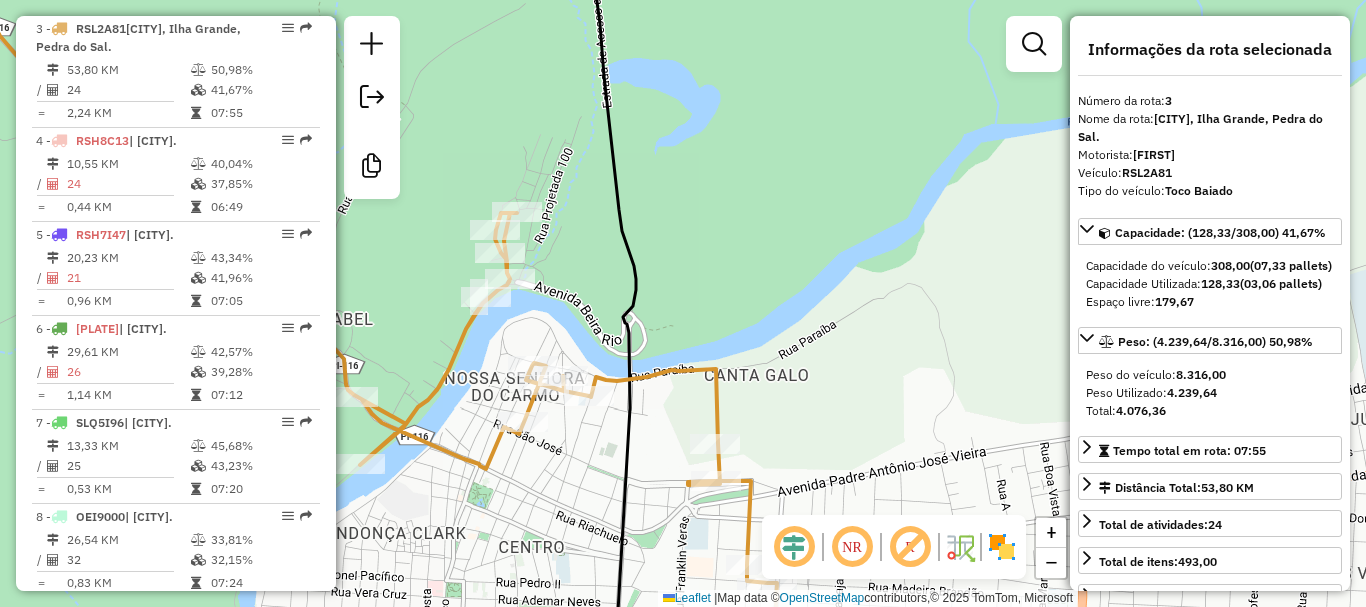 drag, startPoint x: 806, startPoint y: 291, endPoint x: 855, endPoint y: 217, distance: 88.752464 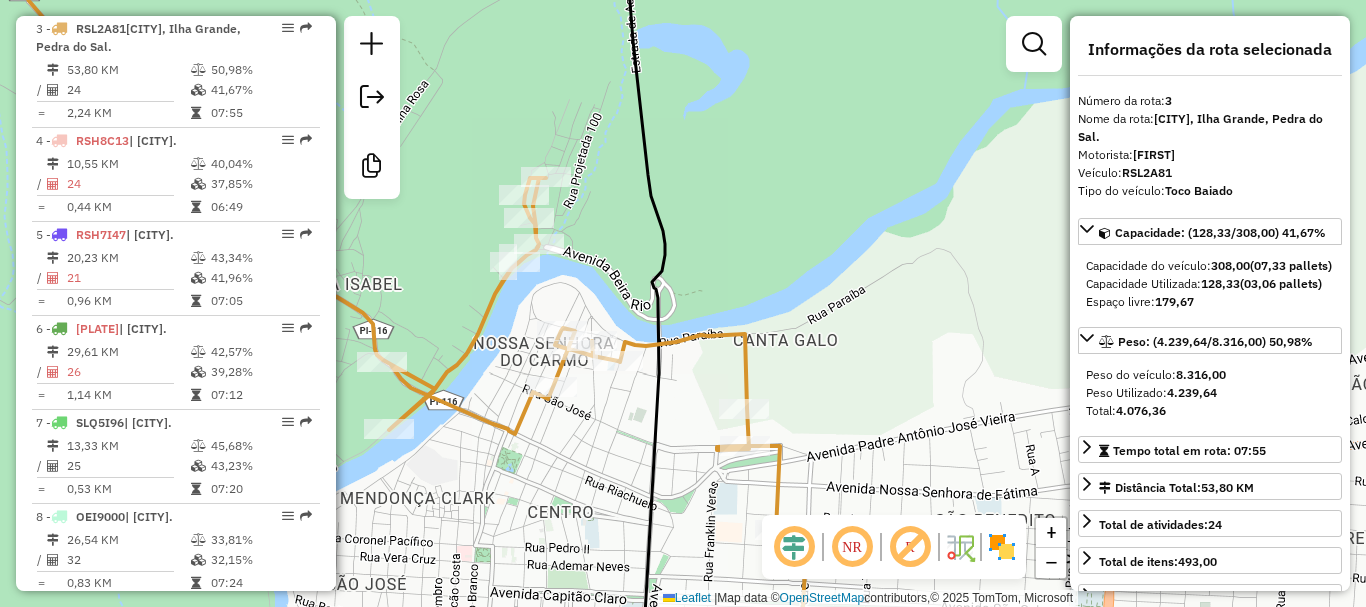 drag, startPoint x: 835, startPoint y: 246, endPoint x: 862, endPoint y: 194, distance: 58.59181 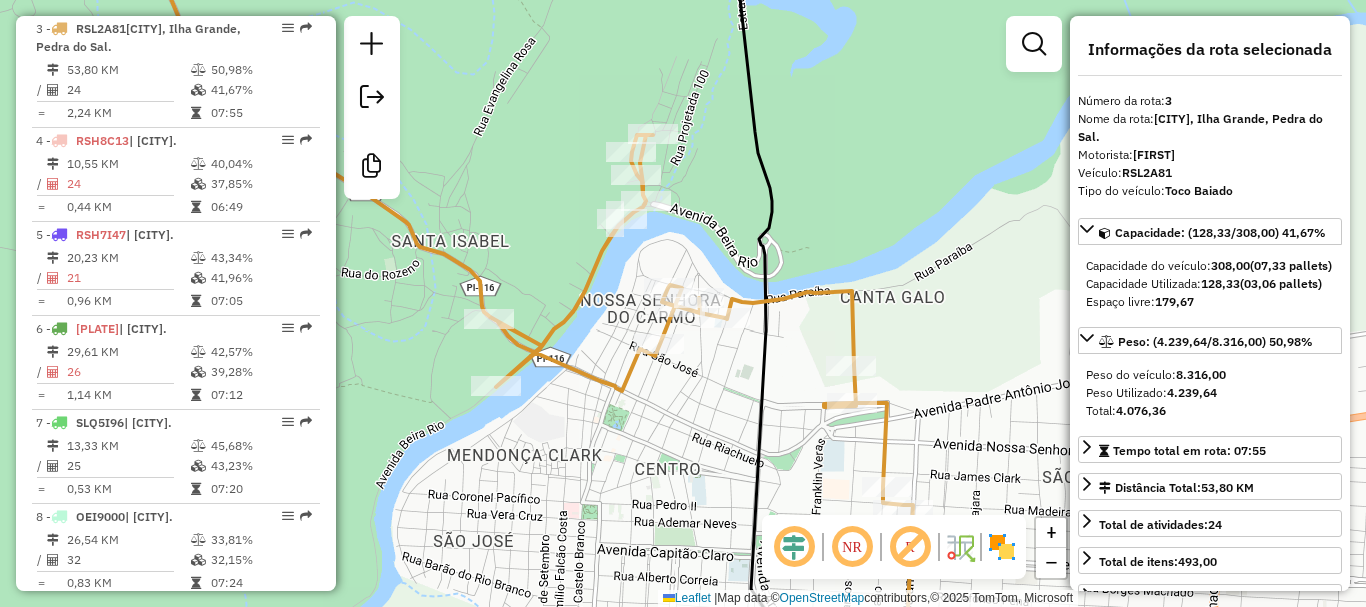 drag, startPoint x: 805, startPoint y: 199, endPoint x: 885, endPoint y: 208, distance: 80.50466 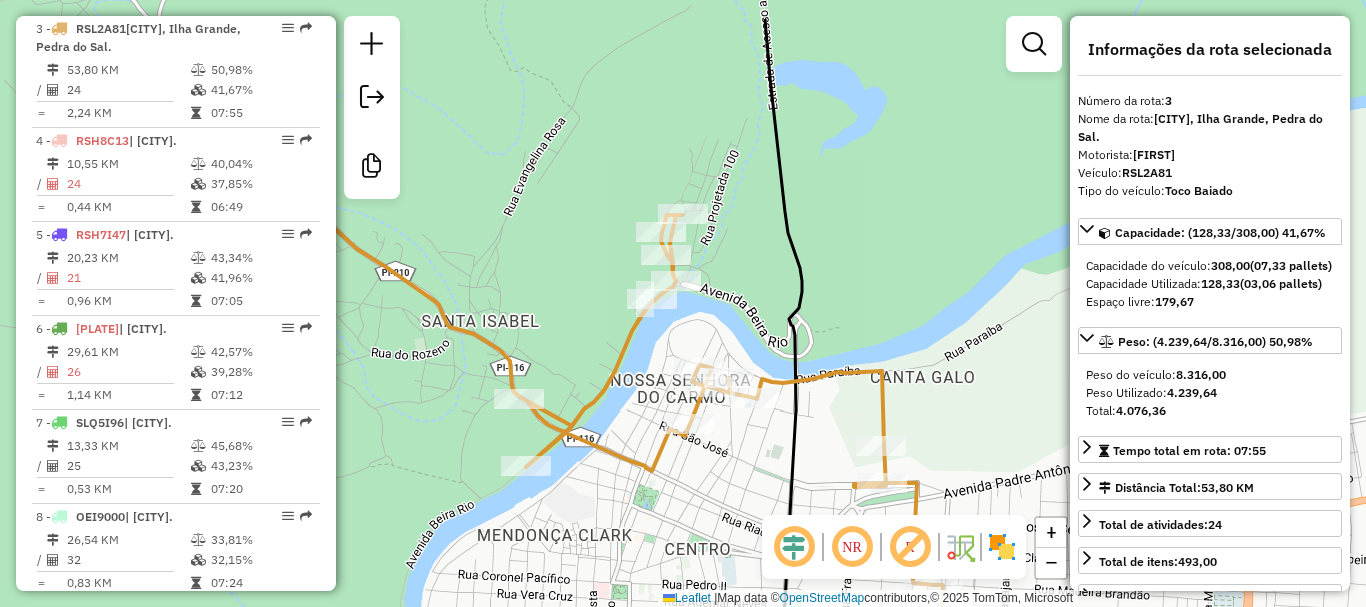 drag, startPoint x: 873, startPoint y: 209, endPoint x: 903, endPoint y: 289, distance: 85.44004 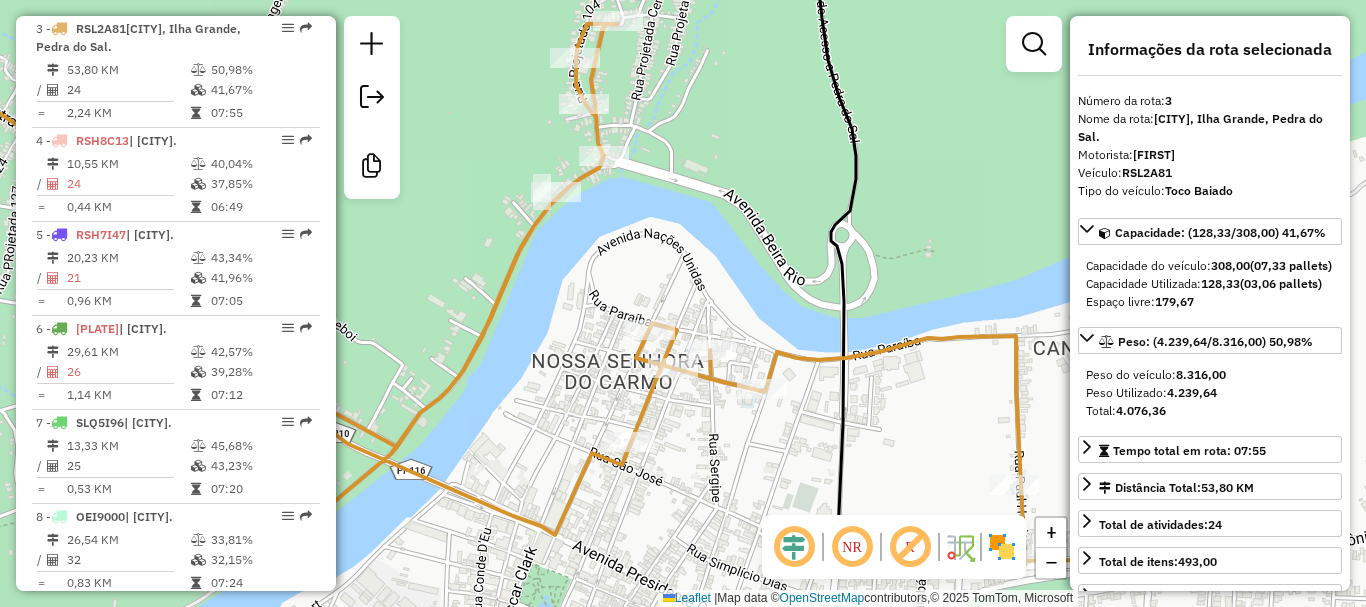 drag, startPoint x: 878, startPoint y: 325, endPoint x: 952, endPoint y: 230, distance: 120.4201 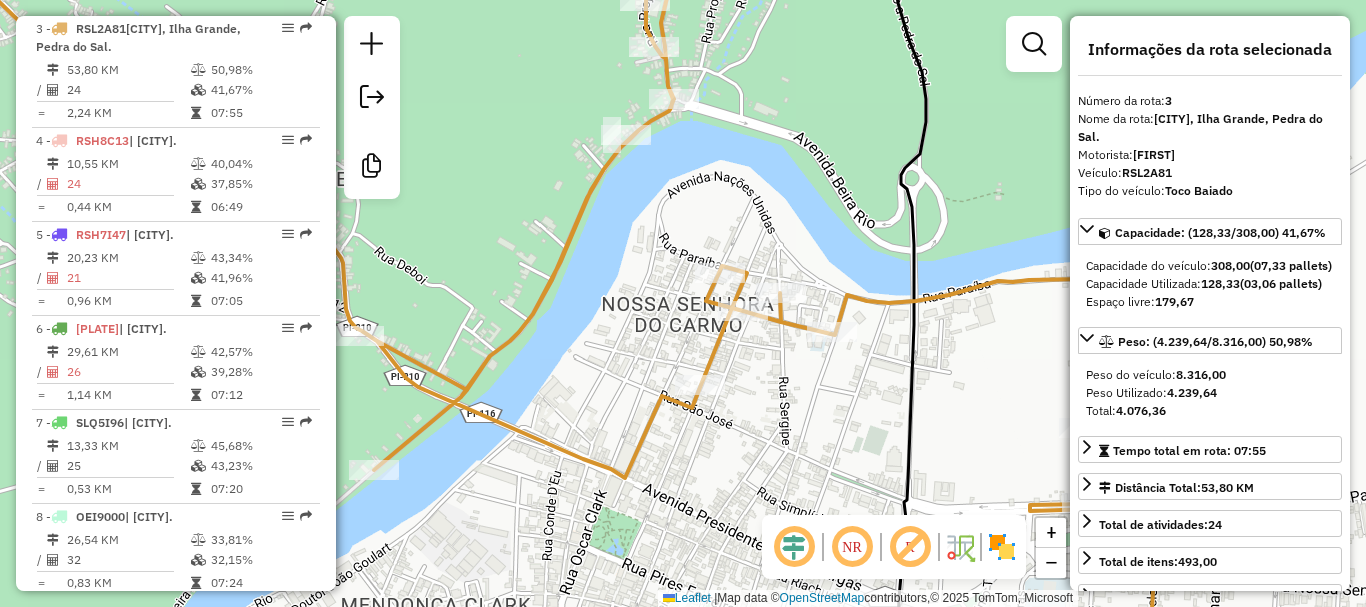 drag, startPoint x: 941, startPoint y: 251, endPoint x: 958, endPoint y: 247, distance: 17.464249 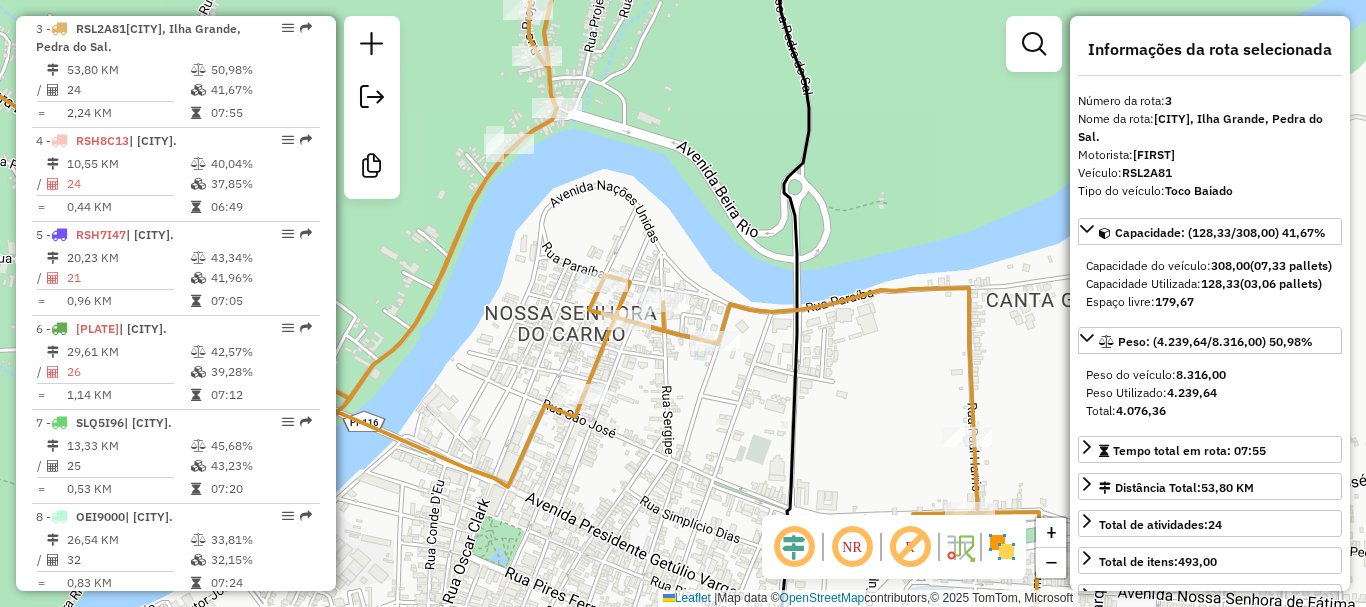 drag, startPoint x: 980, startPoint y: 352, endPoint x: 833, endPoint y: 382, distance: 150.03 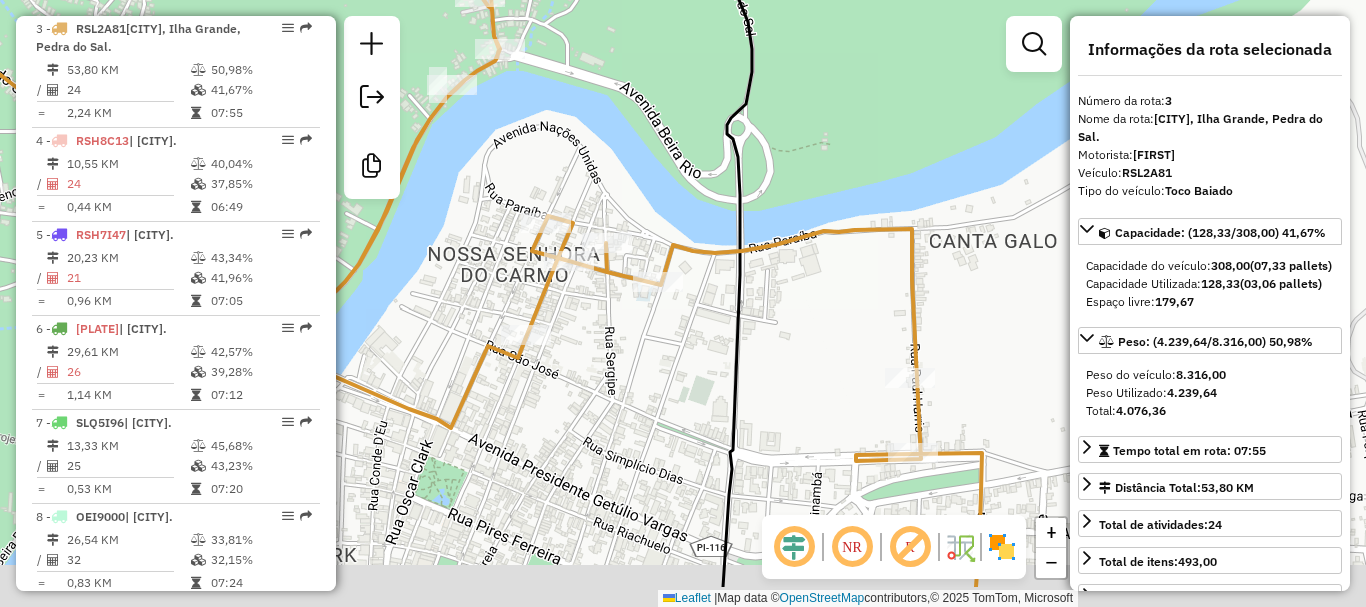 drag, startPoint x: 863, startPoint y: 343, endPoint x: 836, endPoint y: 263, distance: 84.4334 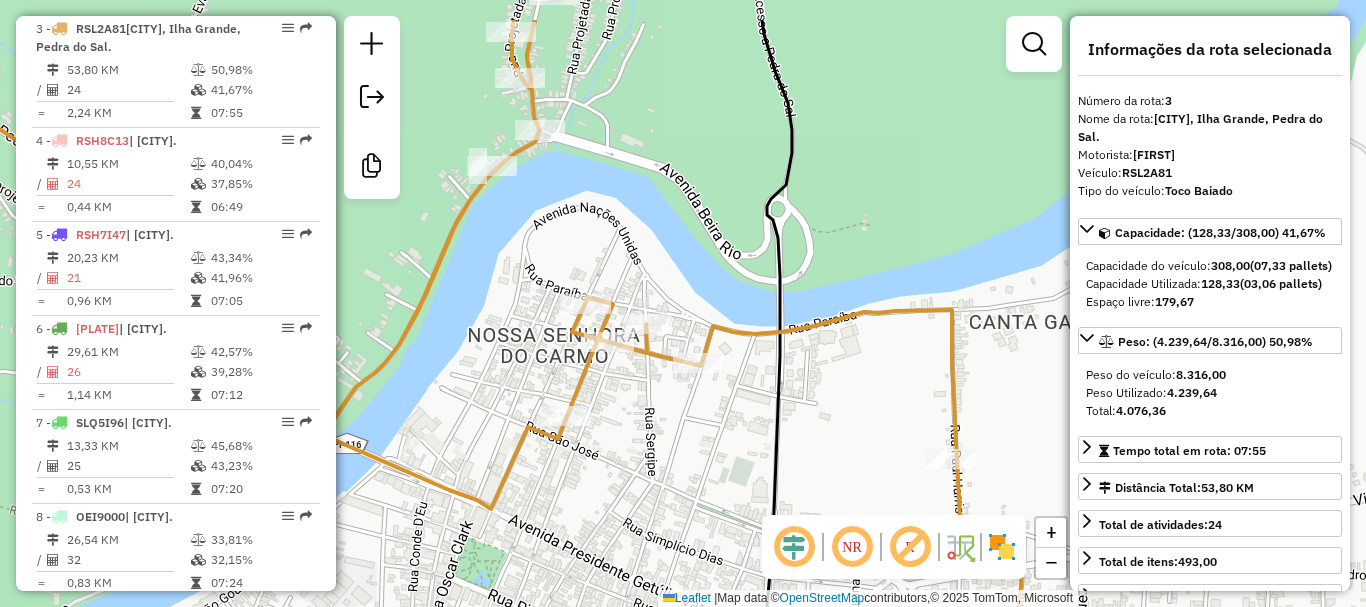 drag, startPoint x: 834, startPoint y: 294, endPoint x: 874, endPoint y: 375, distance: 90.33826 